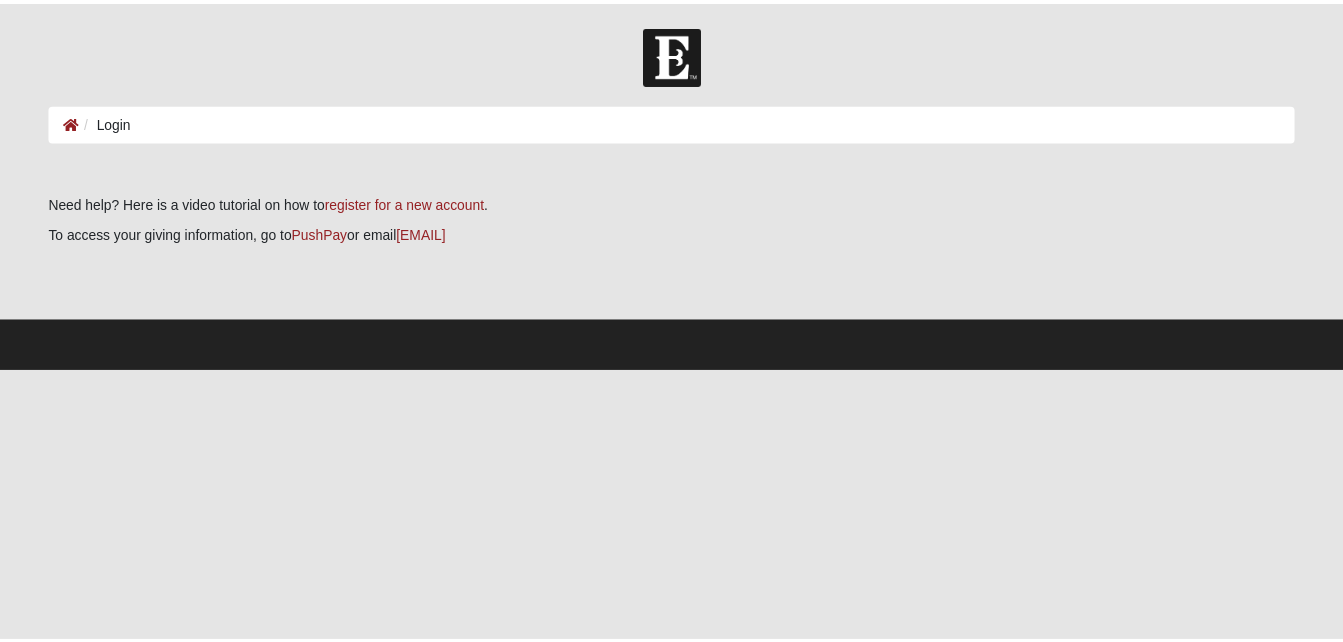 scroll, scrollTop: 0, scrollLeft: 0, axis: both 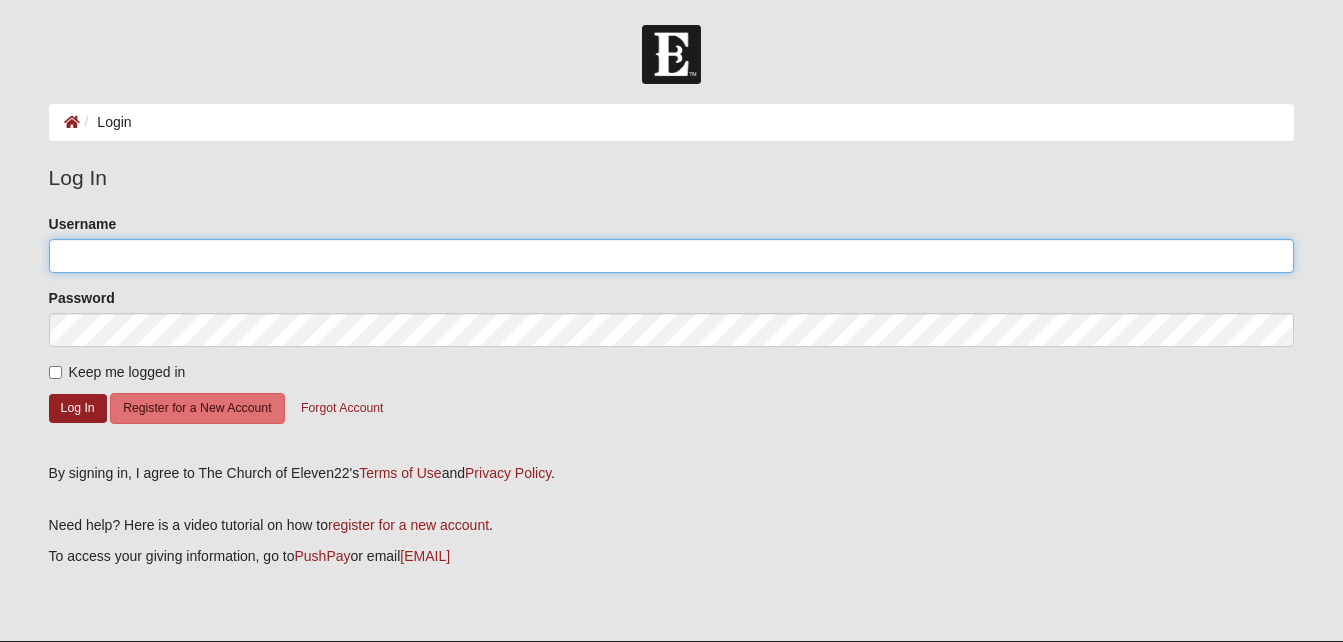 click on "Username" 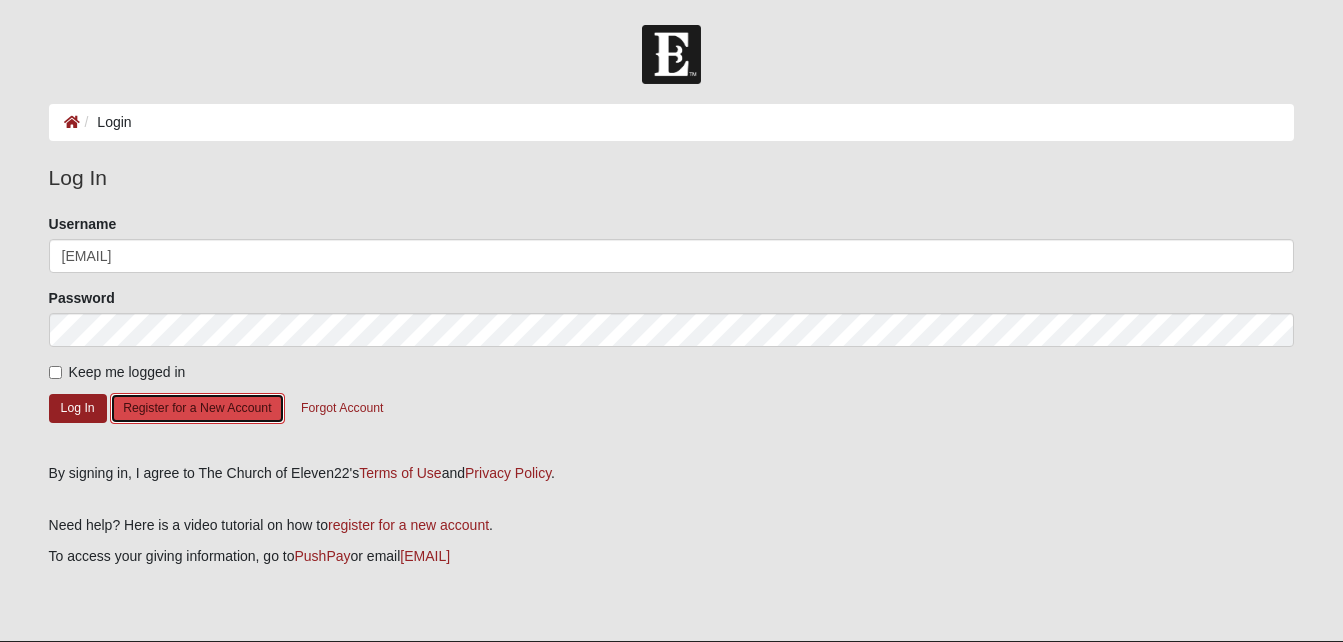 click on "Register for a New Account" 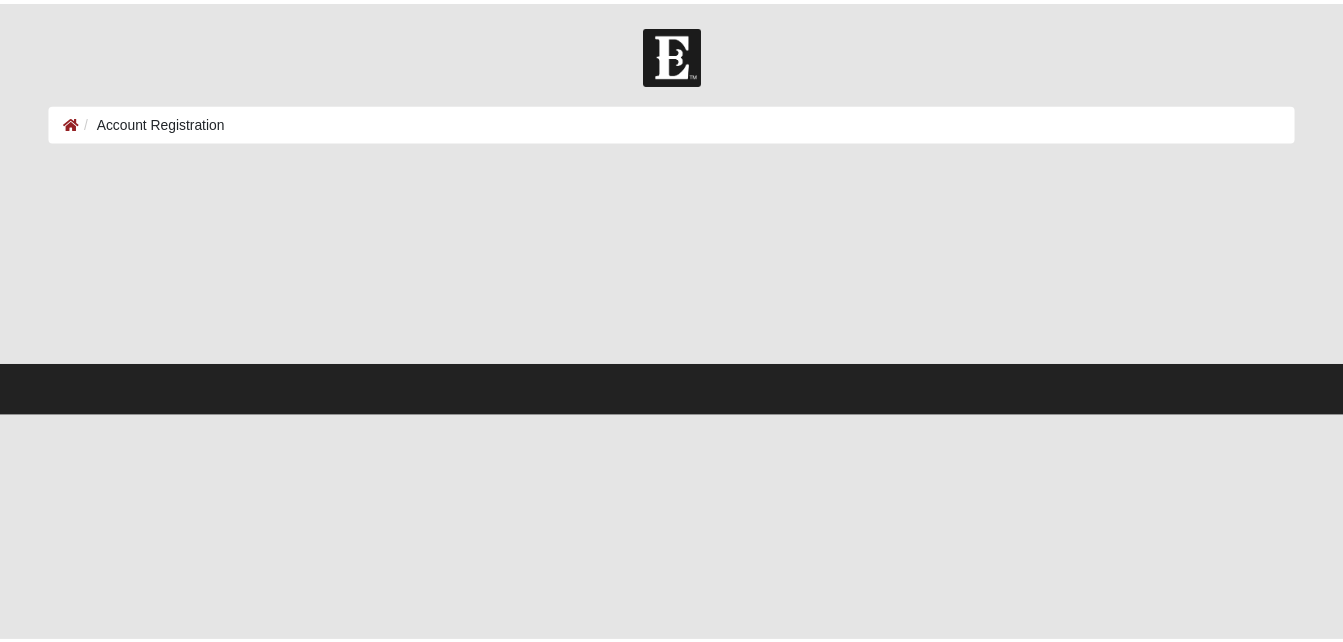 scroll, scrollTop: 0, scrollLeft: 0, axis: both 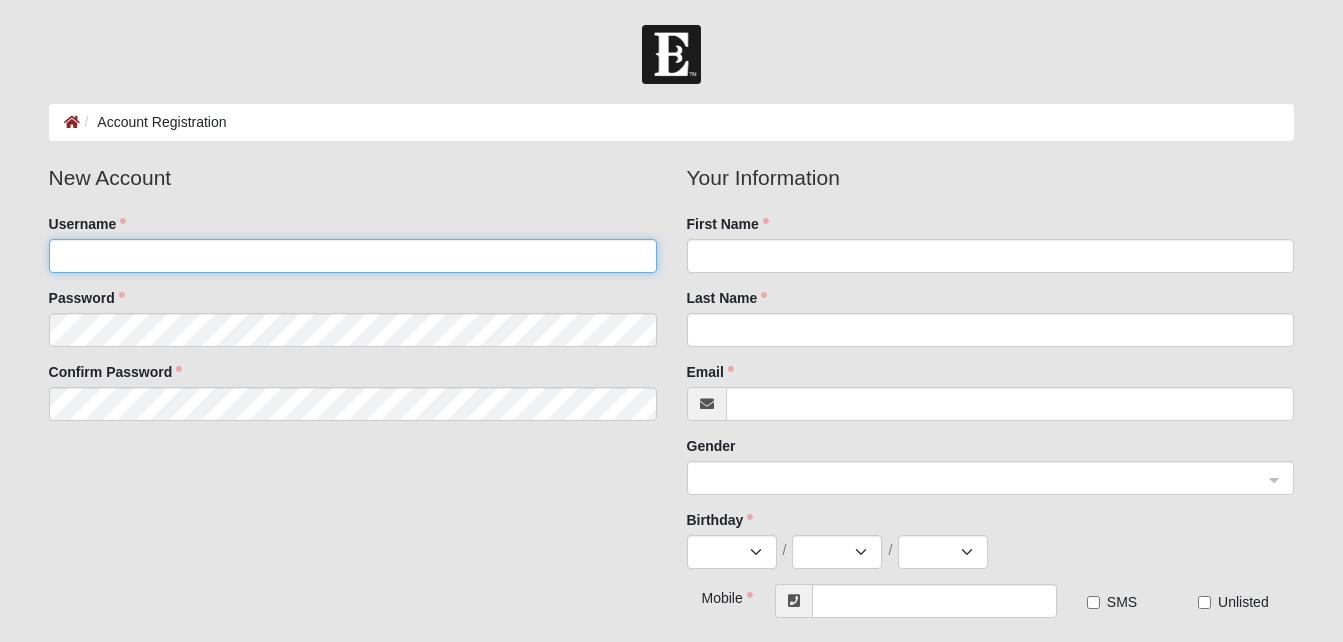 click on "Username" 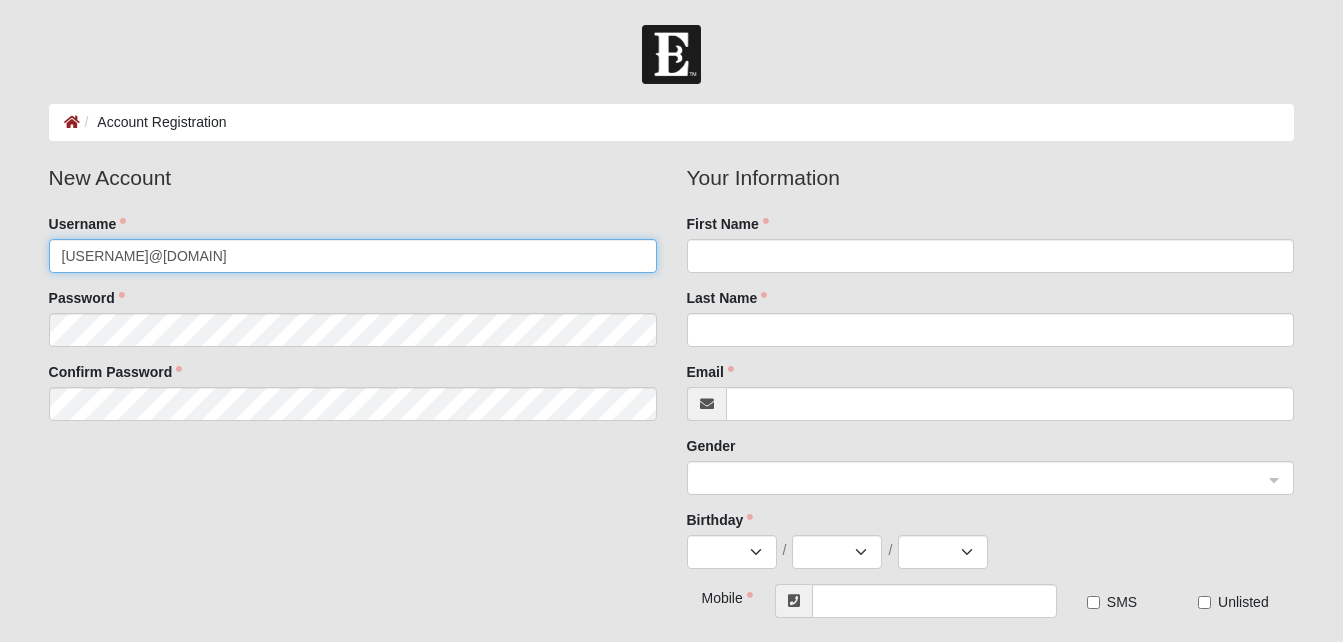 type on "[USERNAME]@[DOMAIN]" 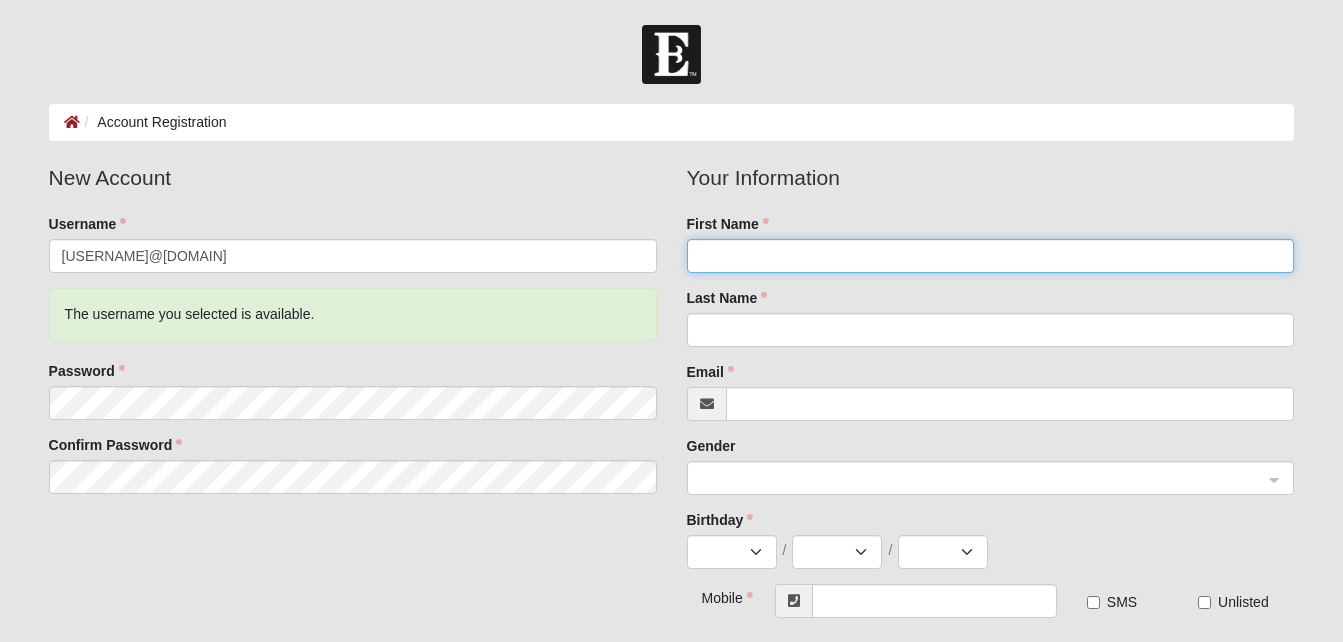 click on "First Name" 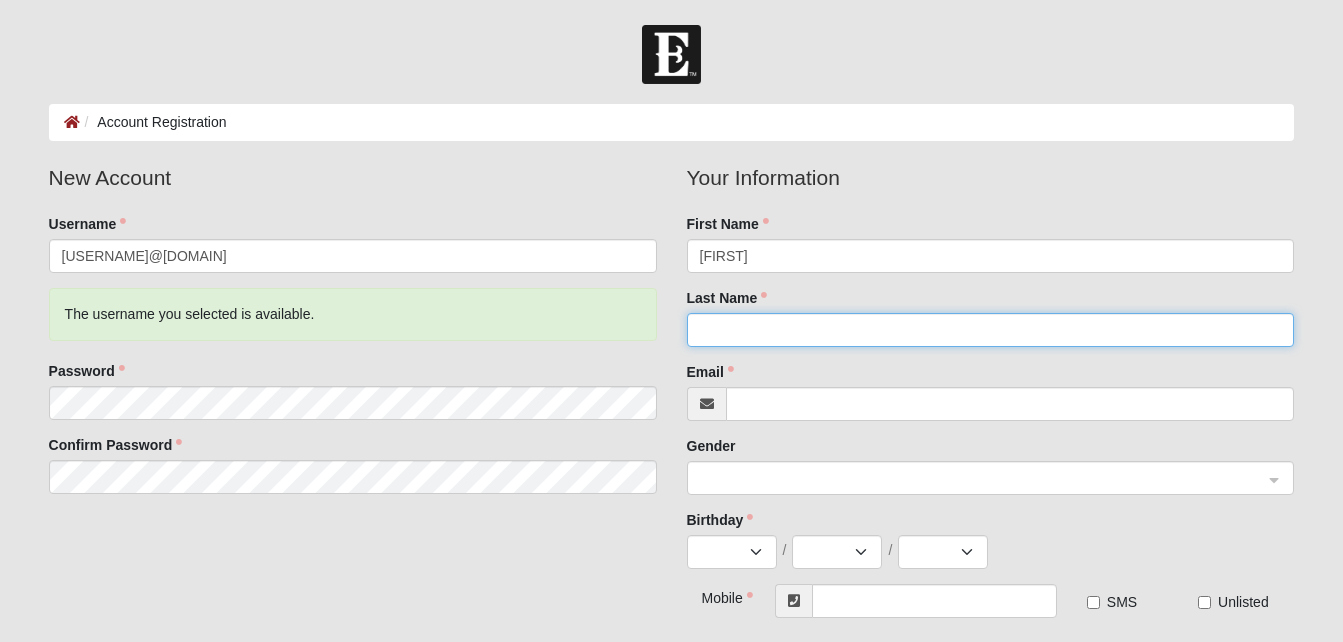 type on "Sherrard" 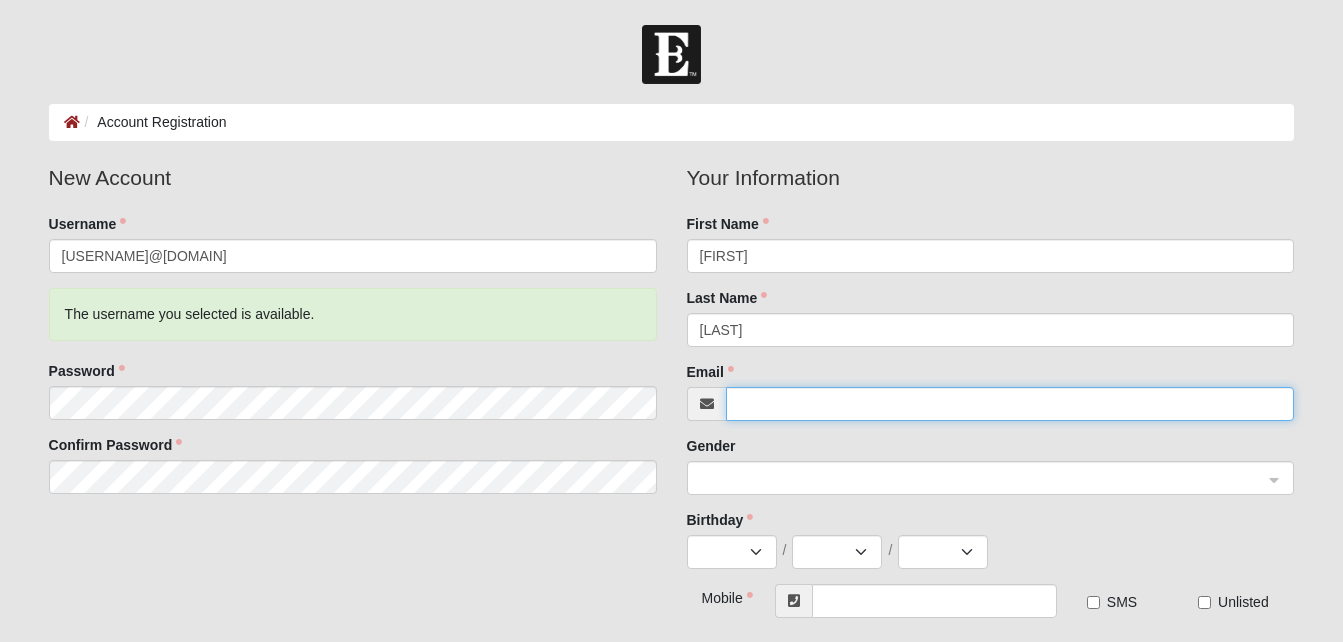type on "[EMAIL]" 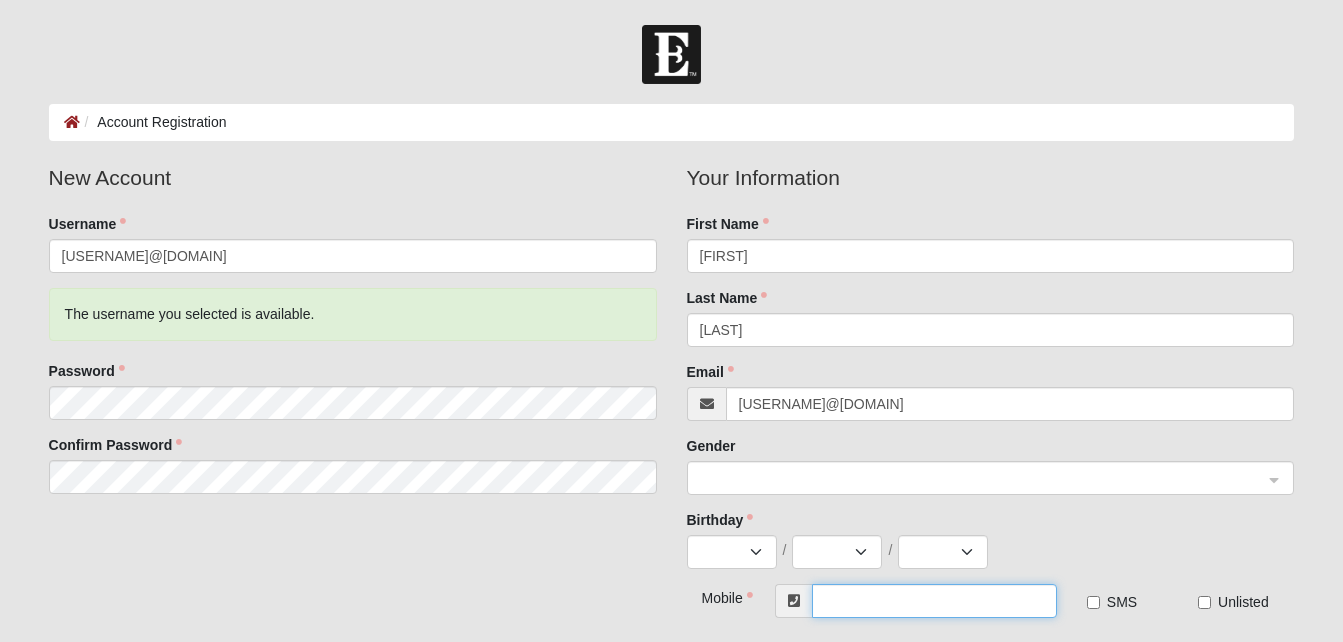 type on "(904) 226-0060" 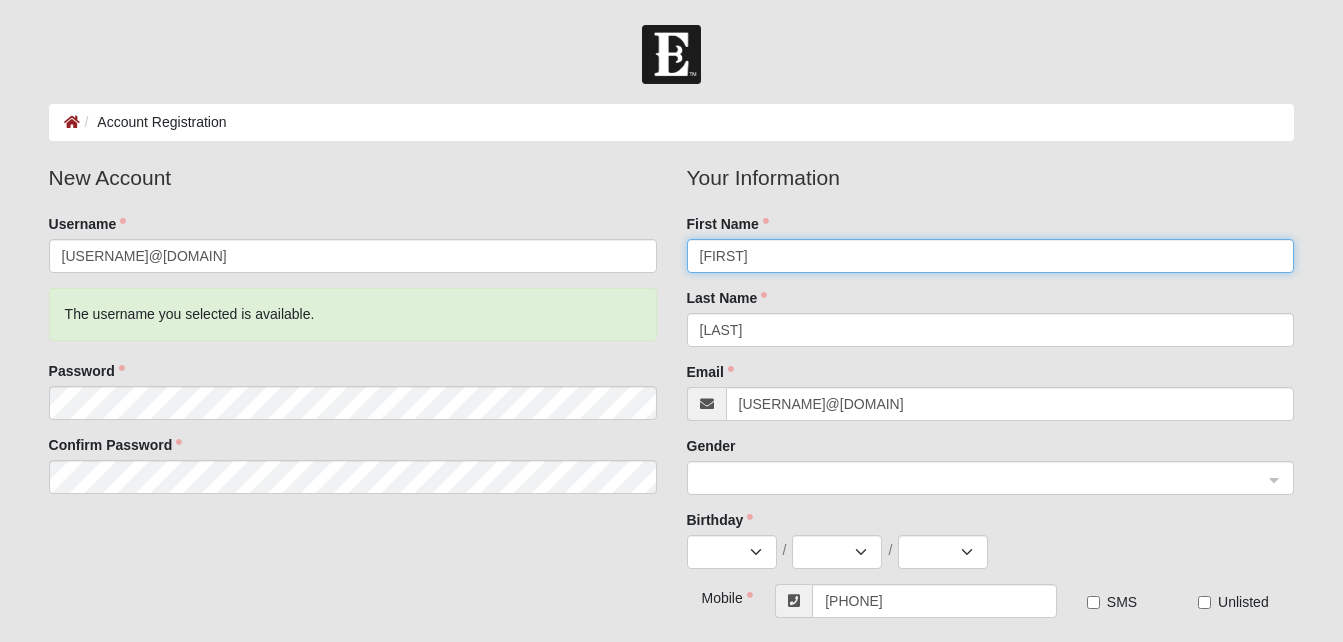 click 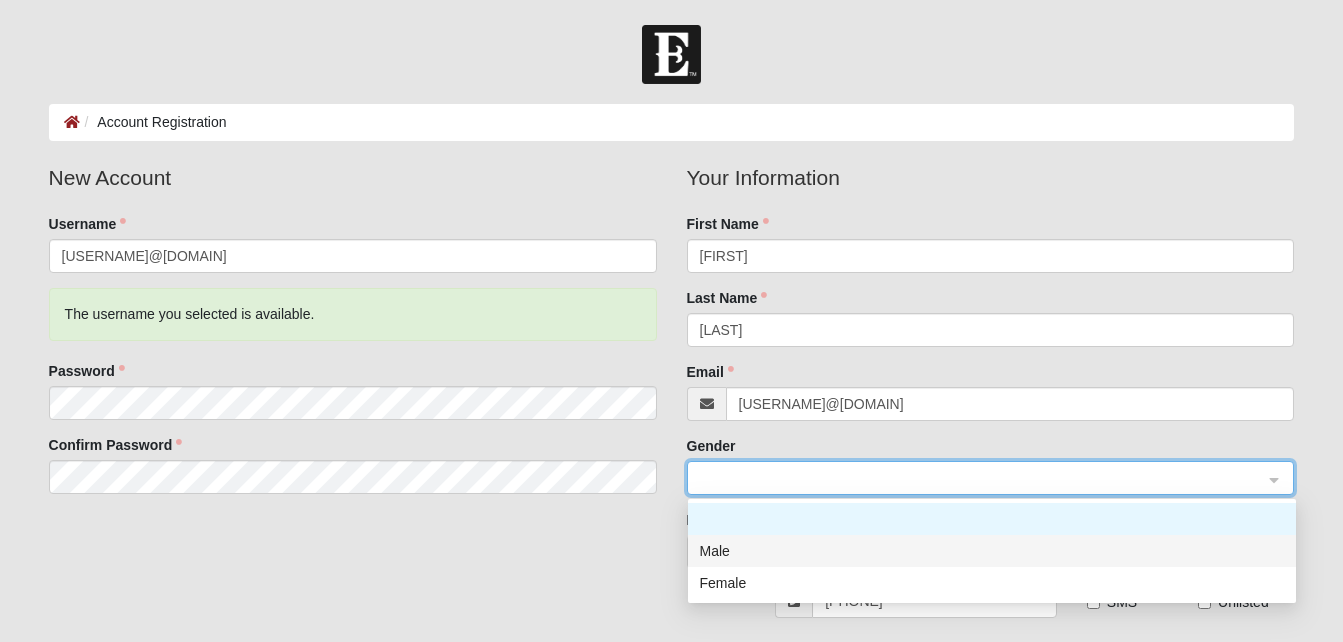 click on "Male" at bounding box center [992, 551] 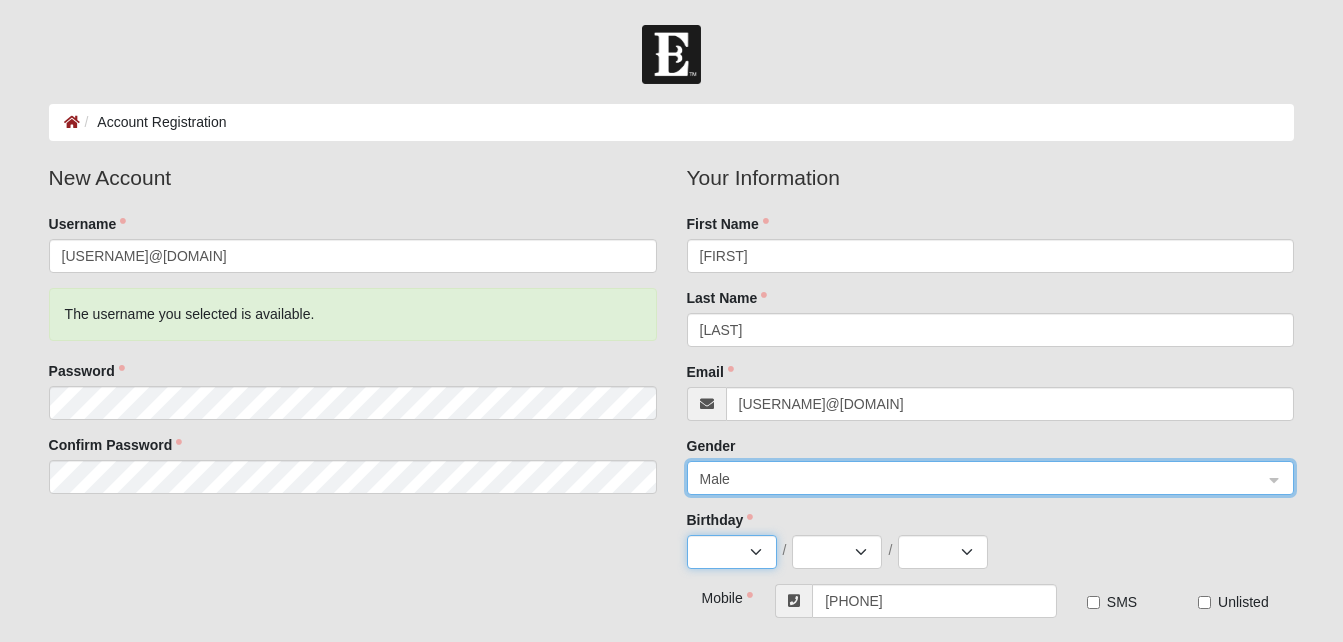 click on "Jan Feb Mar Apr May Jun Jul Aug Sep Oct Nov Dec" at bounding box center (732, 552) 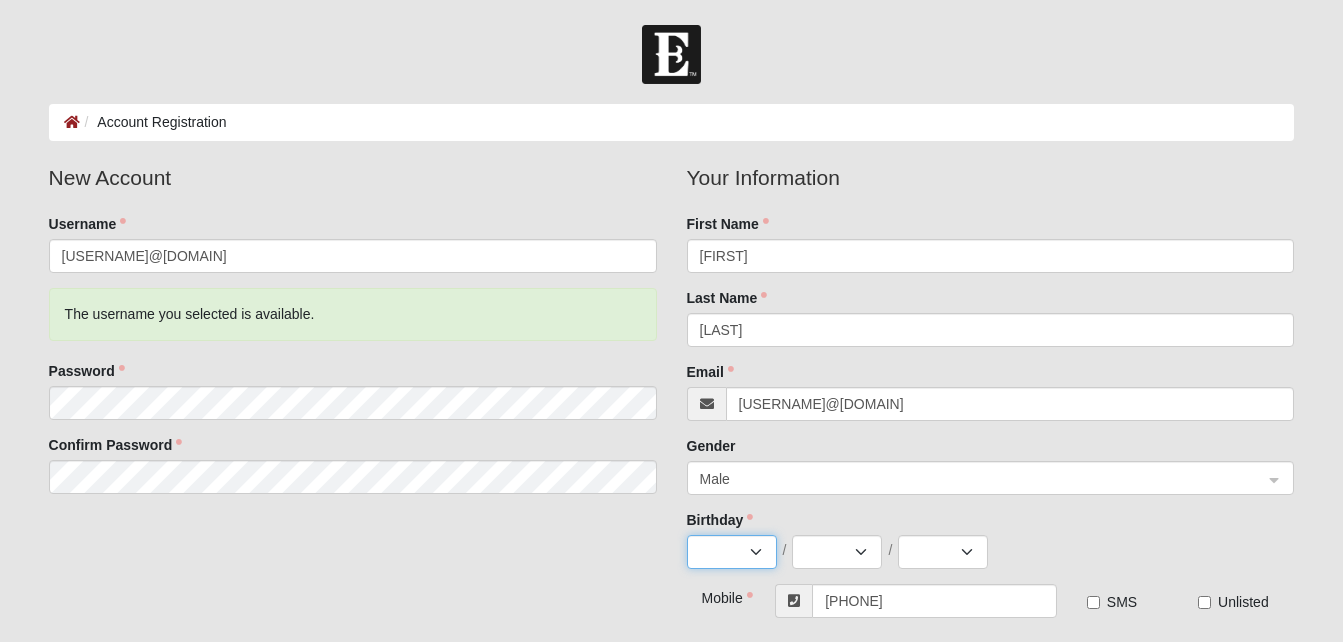 select on "2" 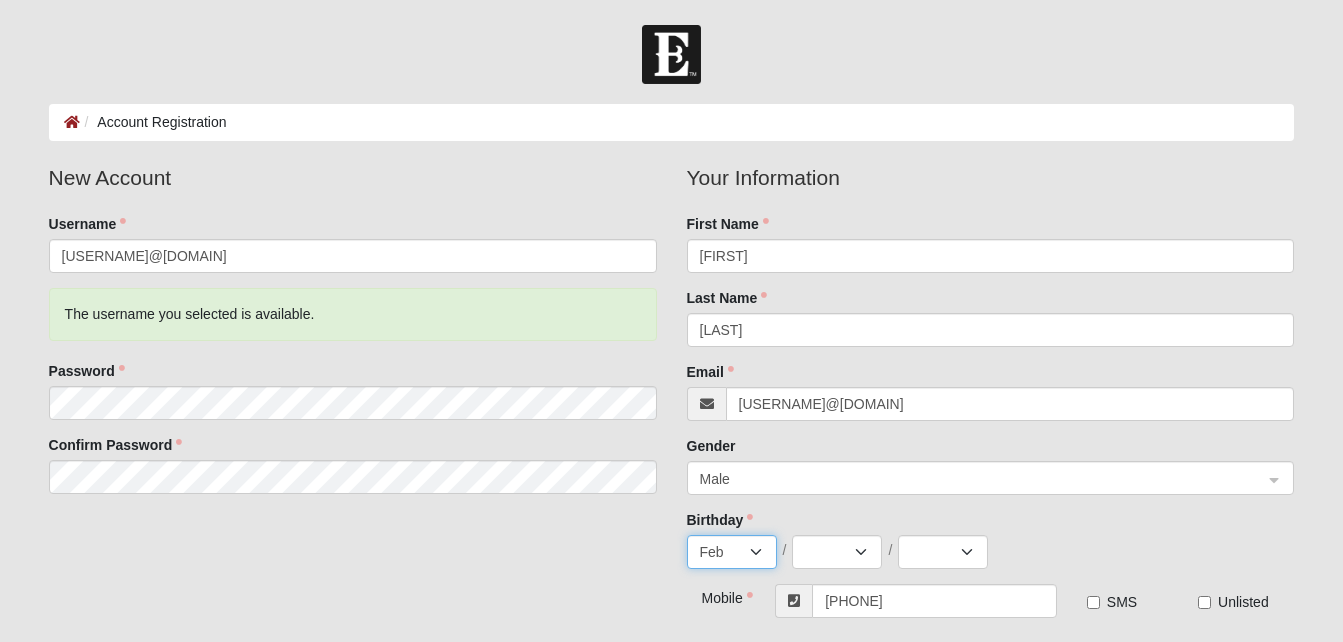 click on "Jan Feb Mar Apr May Jun Jul Aug Sep Oct Nov Dec" at bounding box center (732, 552) 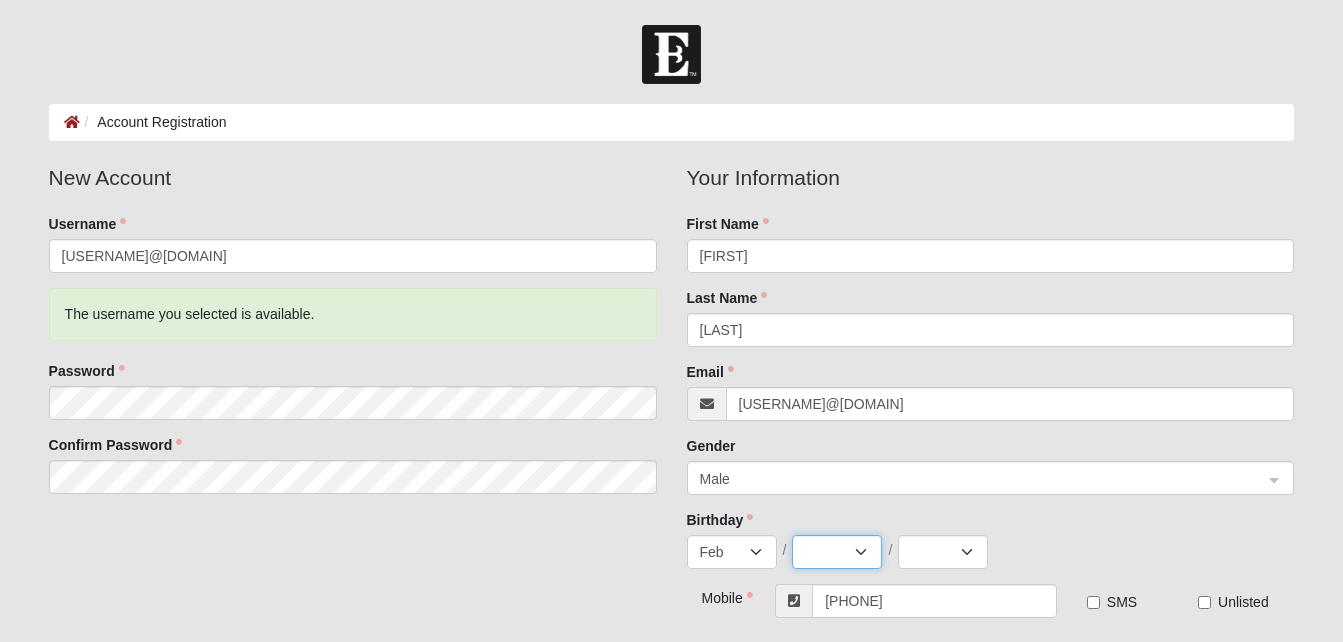 click on "1 2 3 4 5 6 7 8 9 10 11 12 13 14 15 16 17 18 19 20 21 22 23 24 25 26 27 28 29" at bounding box center [837, 552] 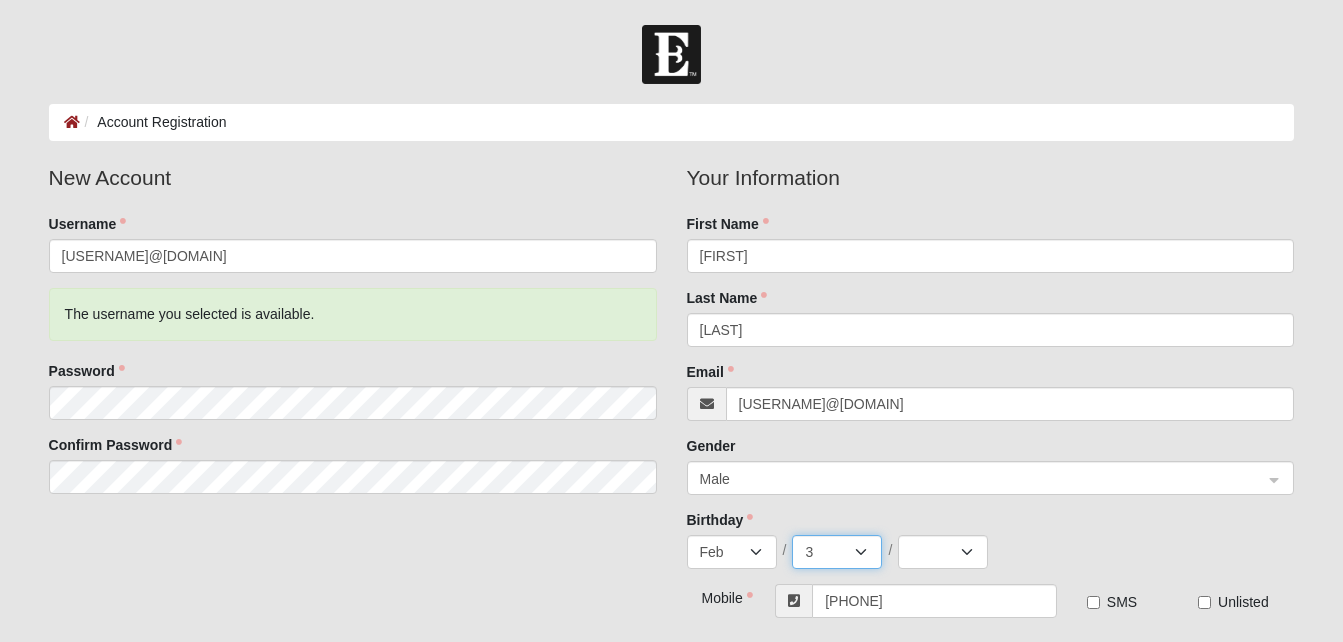 click on "1 2 3 4 5 6 7 8 9 10 11 12 13 14 15 16 17 18 19 20 21 22 23 24 25 26 27 28 29" at bounding box center (837, 552) 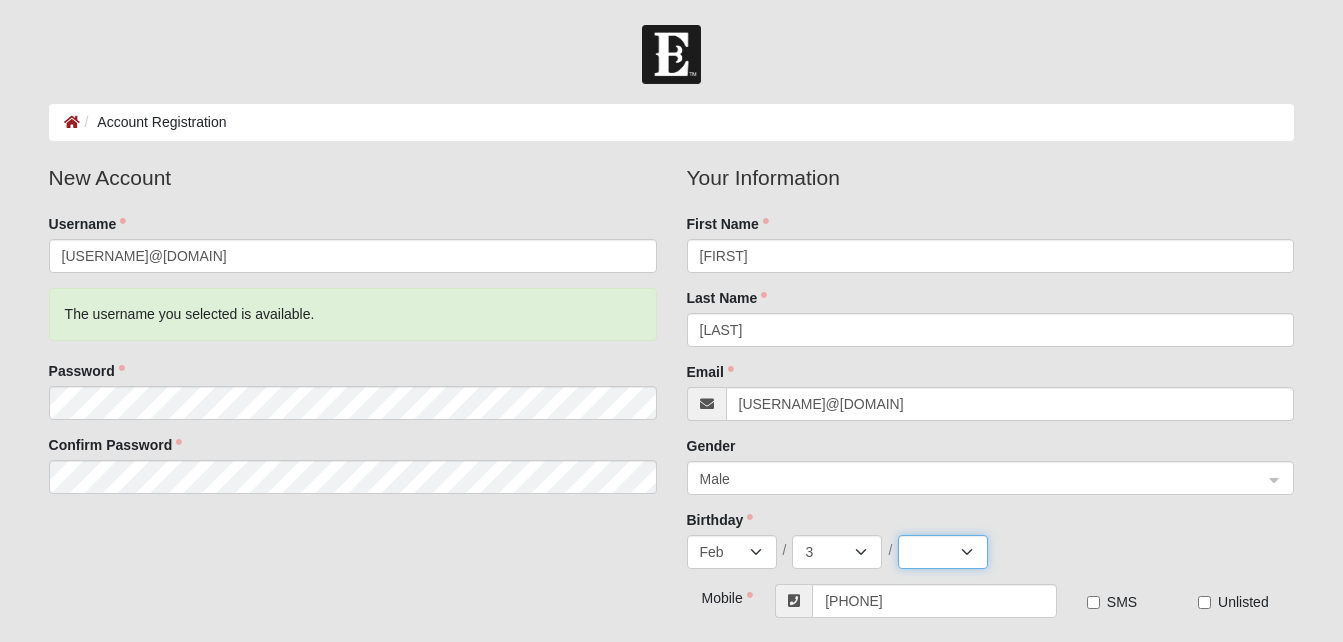 click on "2025 2024 2023 2022 2021 2020 2019 2018 2017 2016 2015 2014 2013 2012 2011 2010 2009 2008 2007 2006 2005 2004 2003 2002 2001 2000 1999 1998 1997 1996 1995 1994 1993 1992 1991 1990 1989 1988 1987 1986 1985 1984 1983 1982 1981 1980 1979 1978 1977 1976 1975 1974 1973 1972 1971 1970 1969 1968 1967 1966 1965 1964 1963 1962 1961 1960 1959 1958 1957 1956 1955 1954 1953 1952 1951 1950 1949 1948 1947 1946 1945 1944 1943 1942 1941 1940 1939 1938 1937 1936 1935 1934 1933 1932 1931 1930 1929 1928 1927 1926 1925 1924 1923 1922 1921 1920 1919 1918 1917 1916 1915 1914 1913 1912 1911 1910 1909 1908 1907 1906 1905 1904 1903 1902 1901 1900" at bounding box center (943, 552) 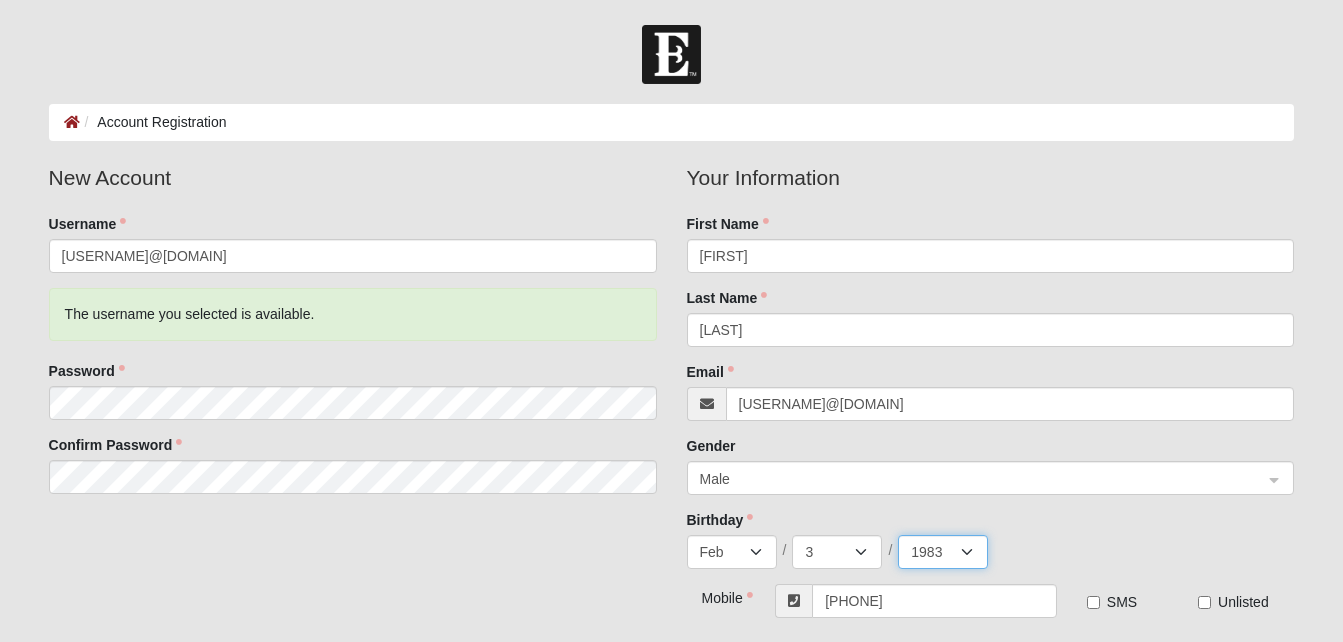 click on "2025 2024 2023 2022 2021 2020 2019 2018 2017 2016 2015 2014 2013 2012 2011 2010 2009 2008 2007 2006 2005 2004 2003 2002 2001 2000 1999 1998 1997 1996 1995 1994 1993 1992 1991 1990 1989 1988 1987 1986 1985 1984 1983 1982 1981 1980 1979 1978 1977 1976 1975 1974 1973 1972 1971 1970 1969 1968 1967 1966 1965 1964 1963 1962 1961 1960 1959 1958 1957 1956 1955 1954 1953 1952 1951 1950 1949 1948 1947 1946 1945 1944 1943 1942 1941 1940 1939 1938 1937 1936 1935 1934 1933 1932 1931 1930 1929 1928 1927 1926 1925 1924 1923 1922 1921 1920 1919 1918 1917 1916 1915 1914 1913 1912 1911 1910 1909 1908 1907 1906 1905 1904 1903 1902 1901 1900" at bounding box center [943, 552] 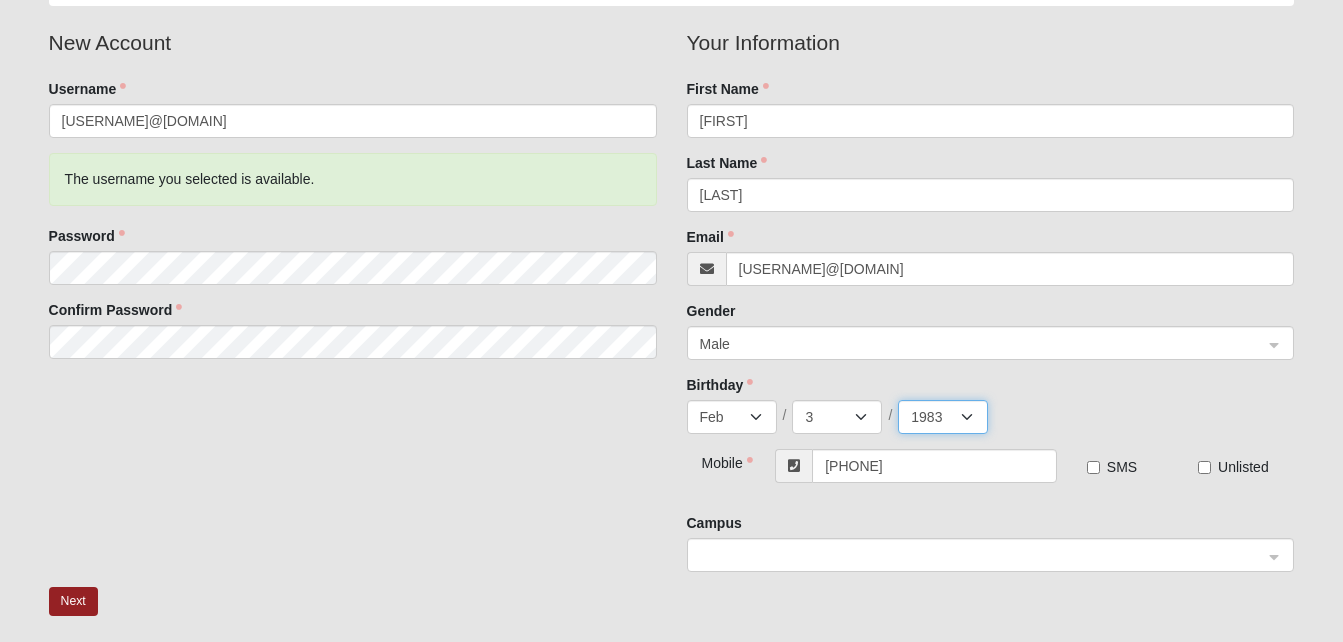 scroll, scrollTop: 147, scrollLeft: 0, axis: vertical 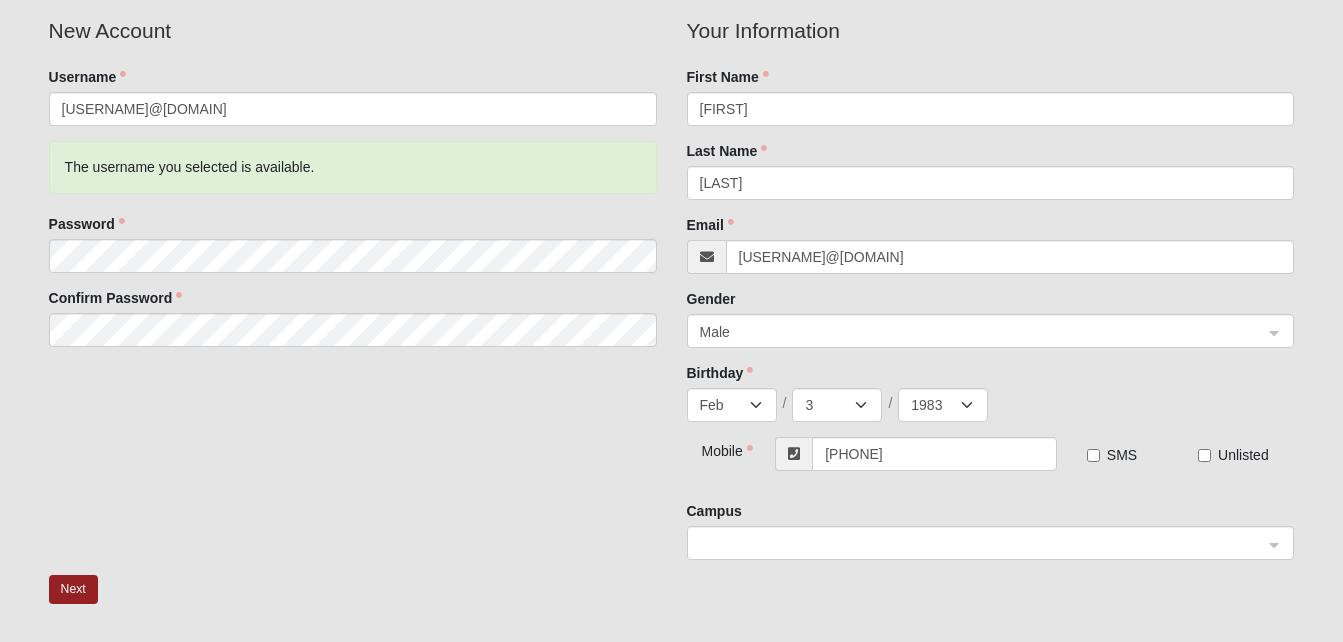 click on "SMS" at bounding box center [1112, 455] 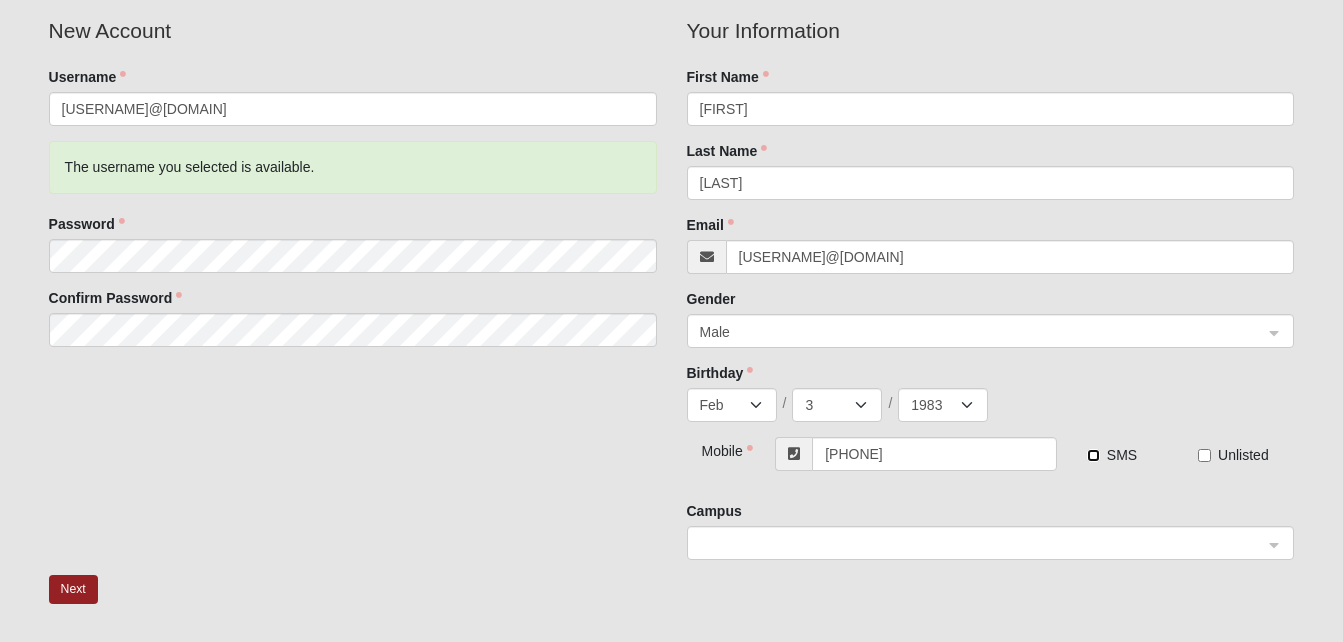 click on "SMS" at bounding box center (1093, 455) 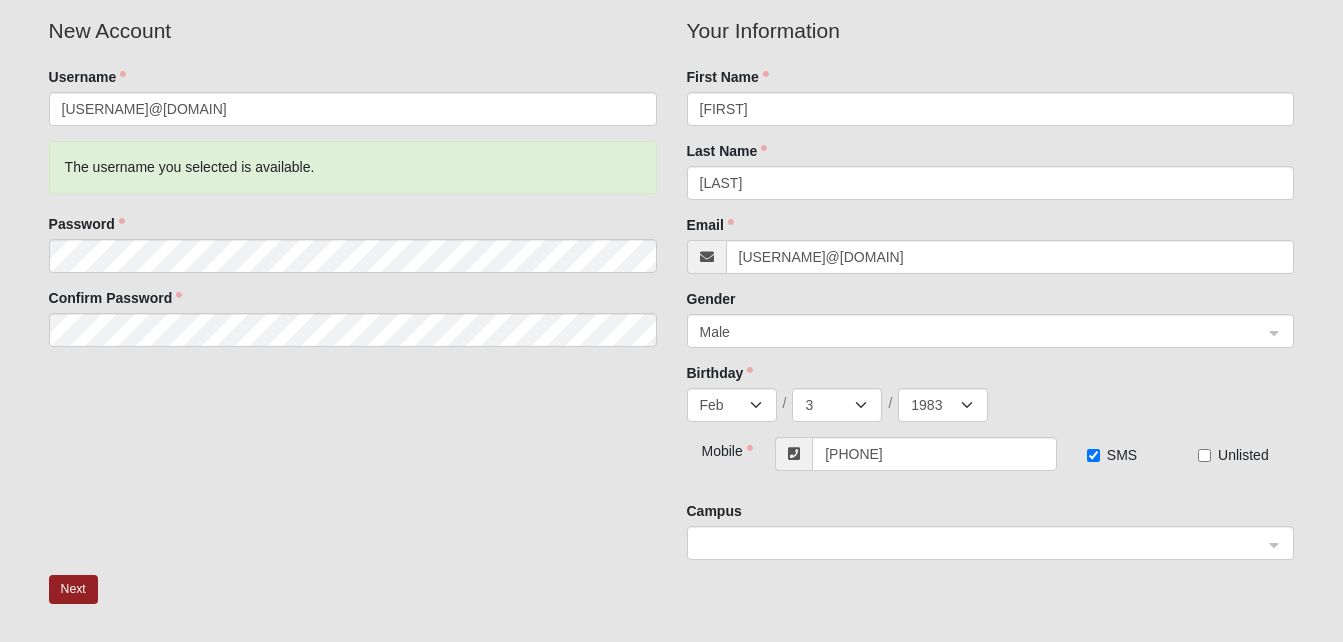 click at bounding box center [984, 542] 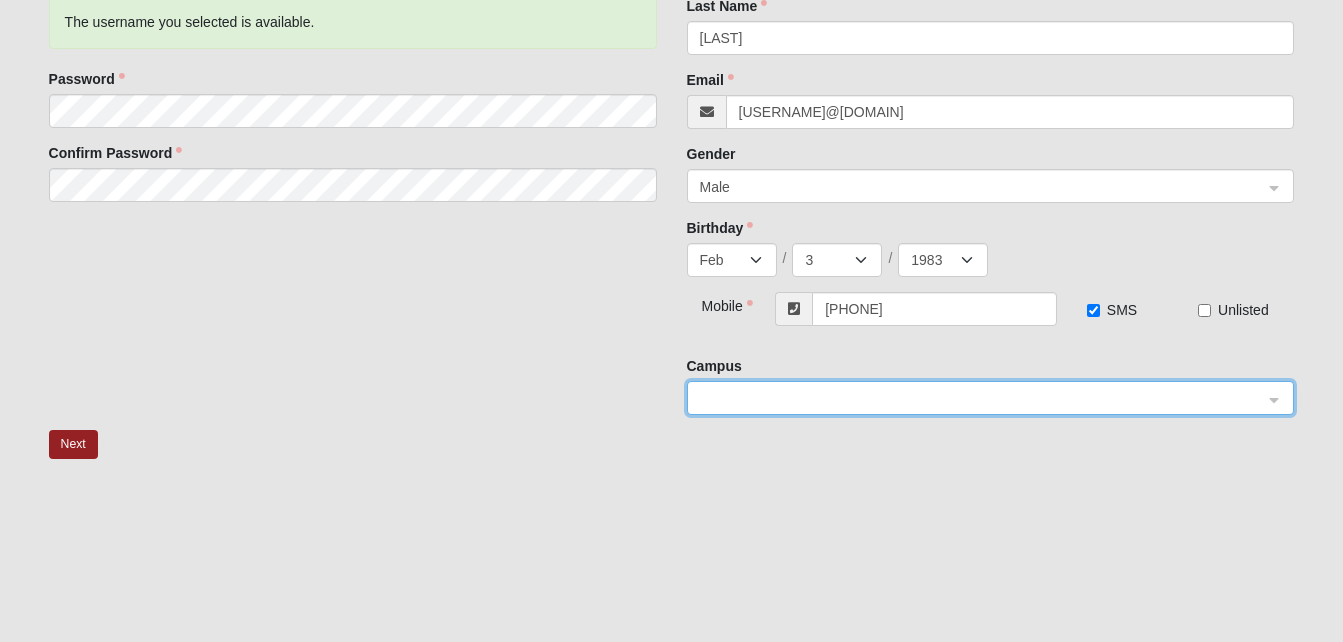 scroll, scrollTop: 308, scrollLeft: 0, axis: vertical 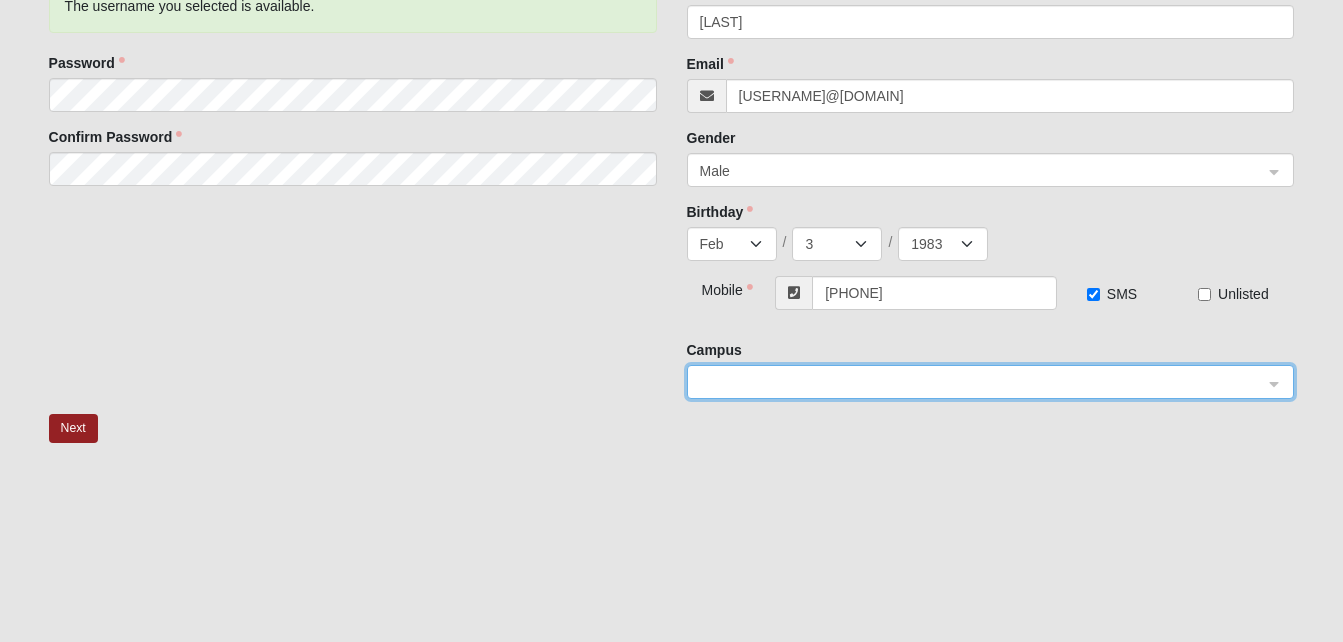 click 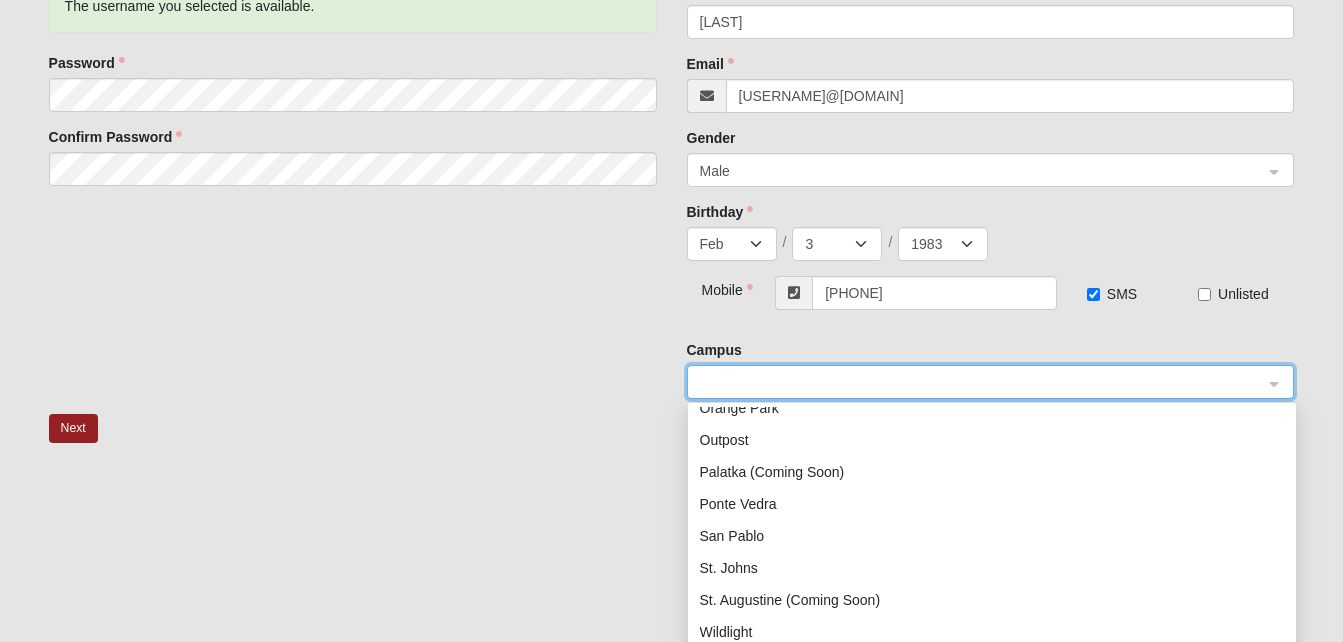 scroll, scrollTop: 256, scrollLeft: 0, axis: vertical 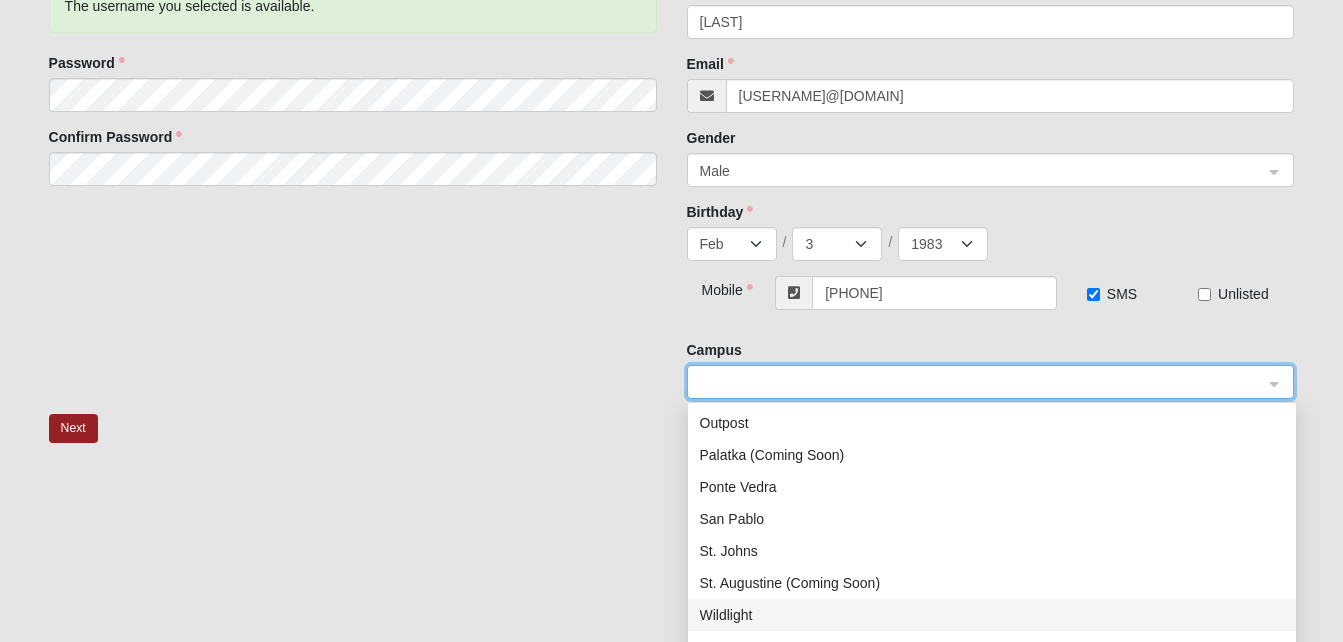 click on "Wildlight" at bounding box center (992, 615) 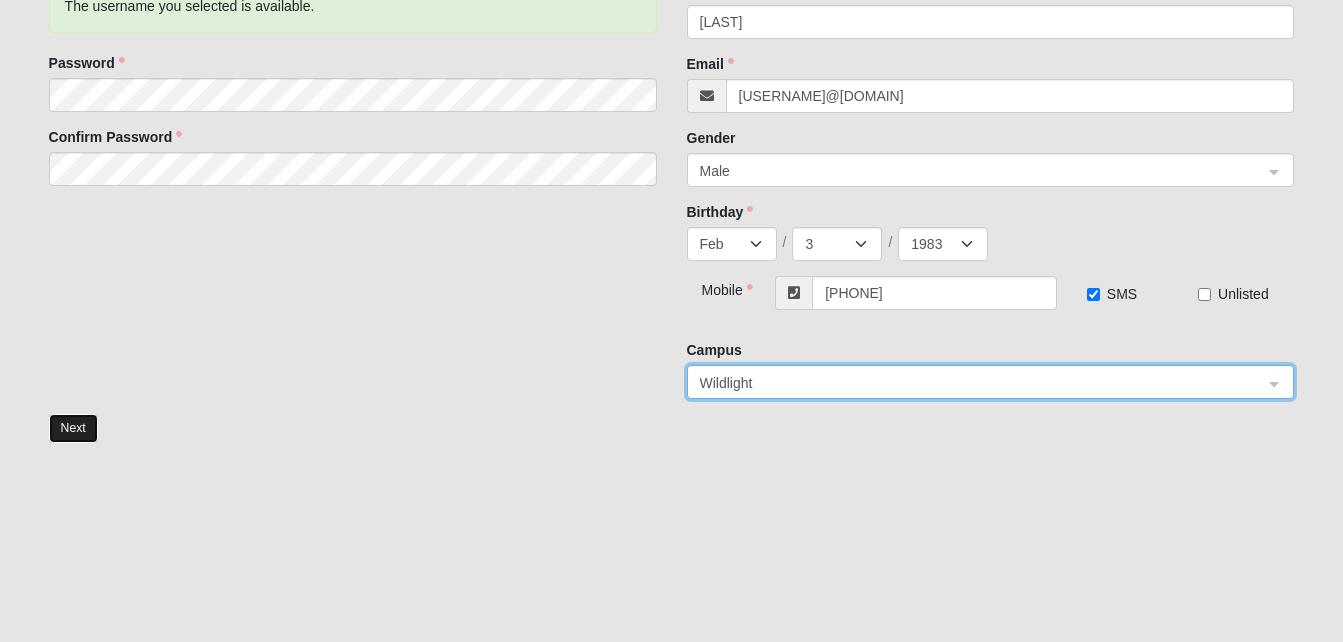 click on "Next" at bounding box center (73, 428) 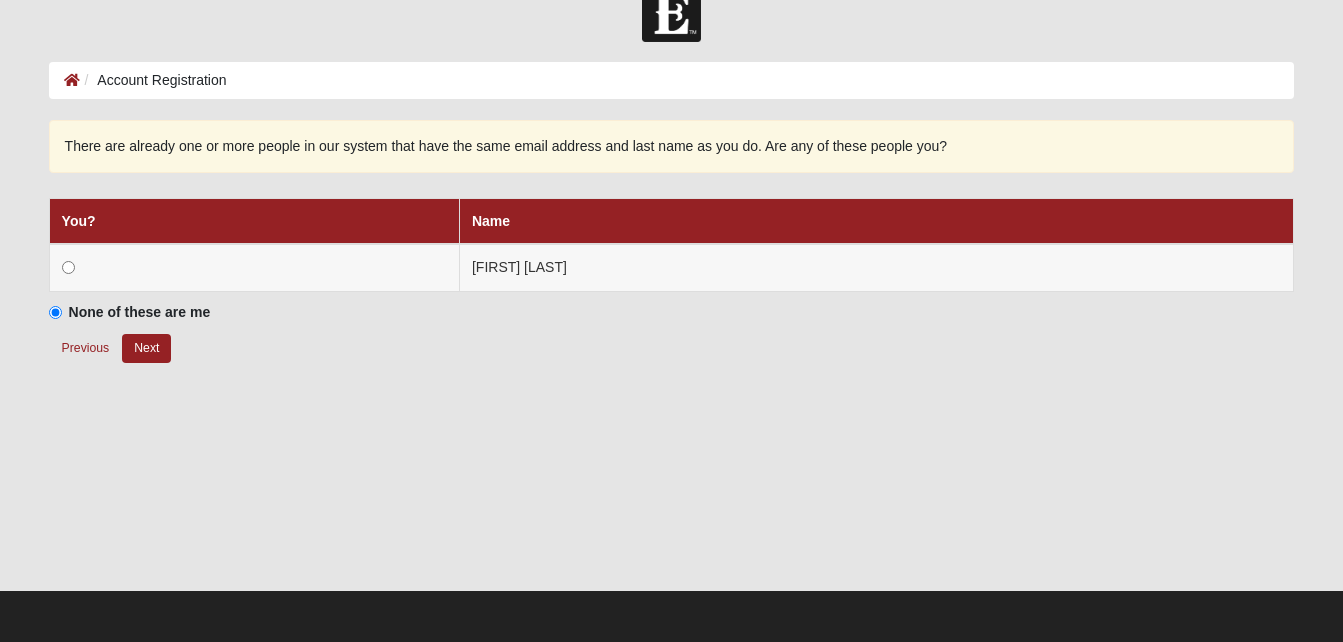 scroll, scrollTop: 42, scrollLeft: 0, axis: vertical 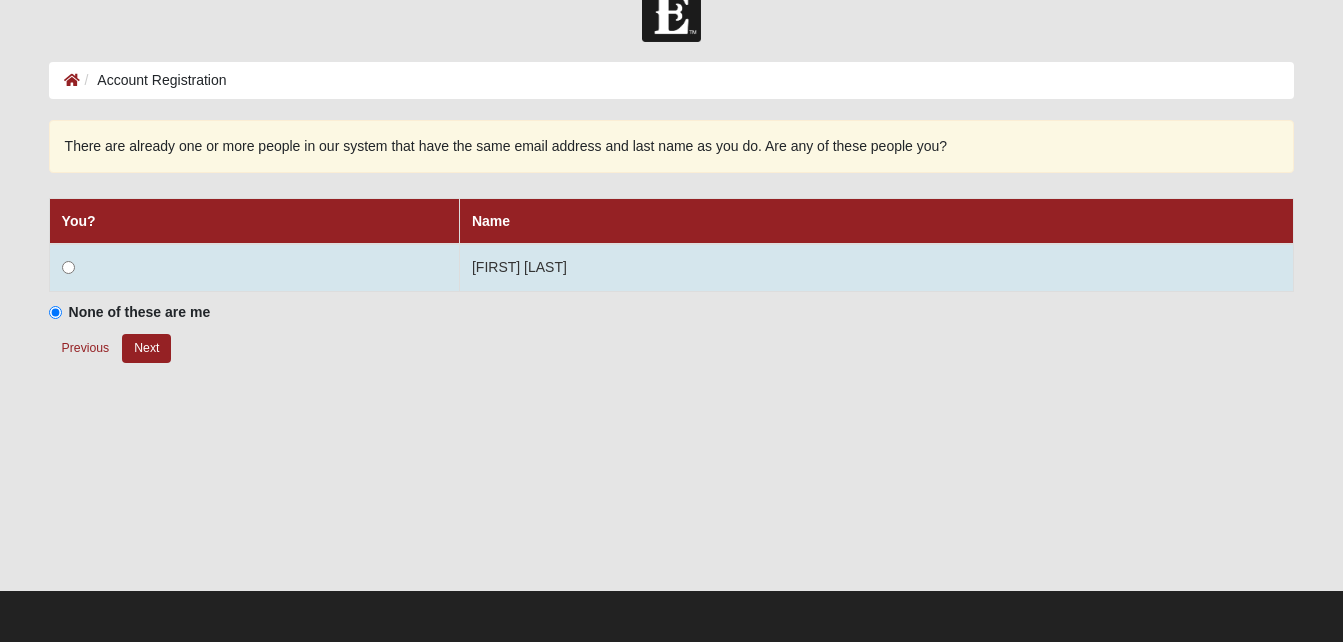 click on "[FIRST] [LAST]" at bounding box center (876, 268) 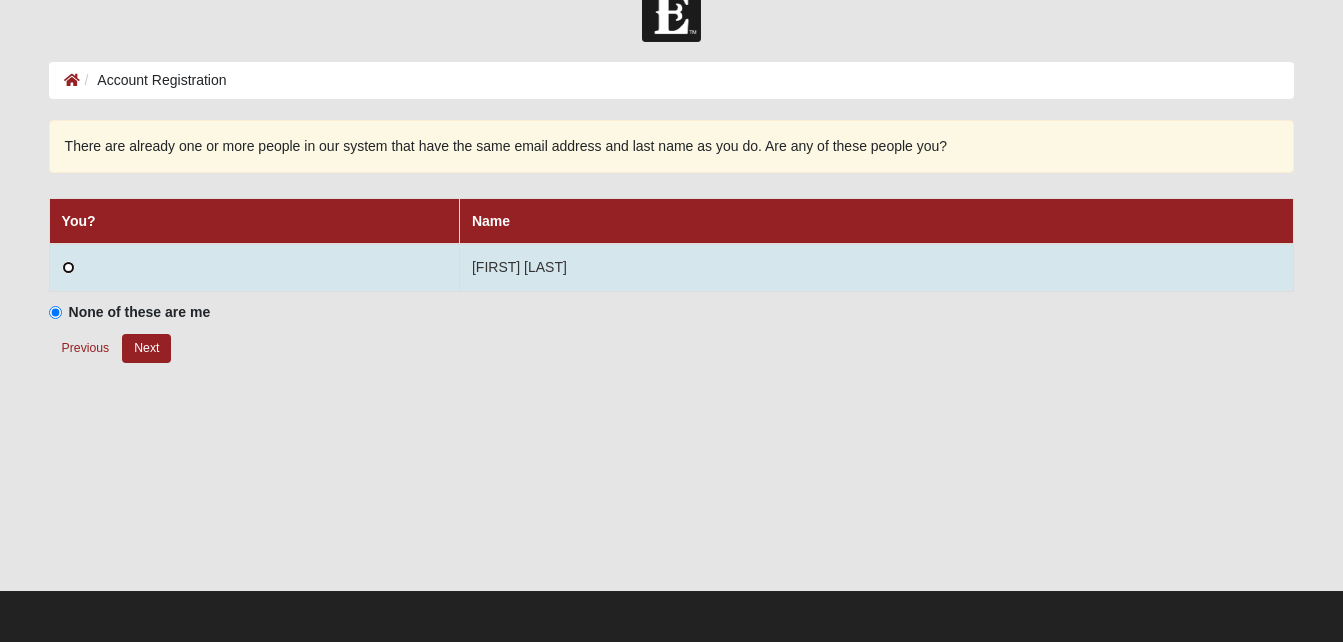 click at bounding box center [68, 267] 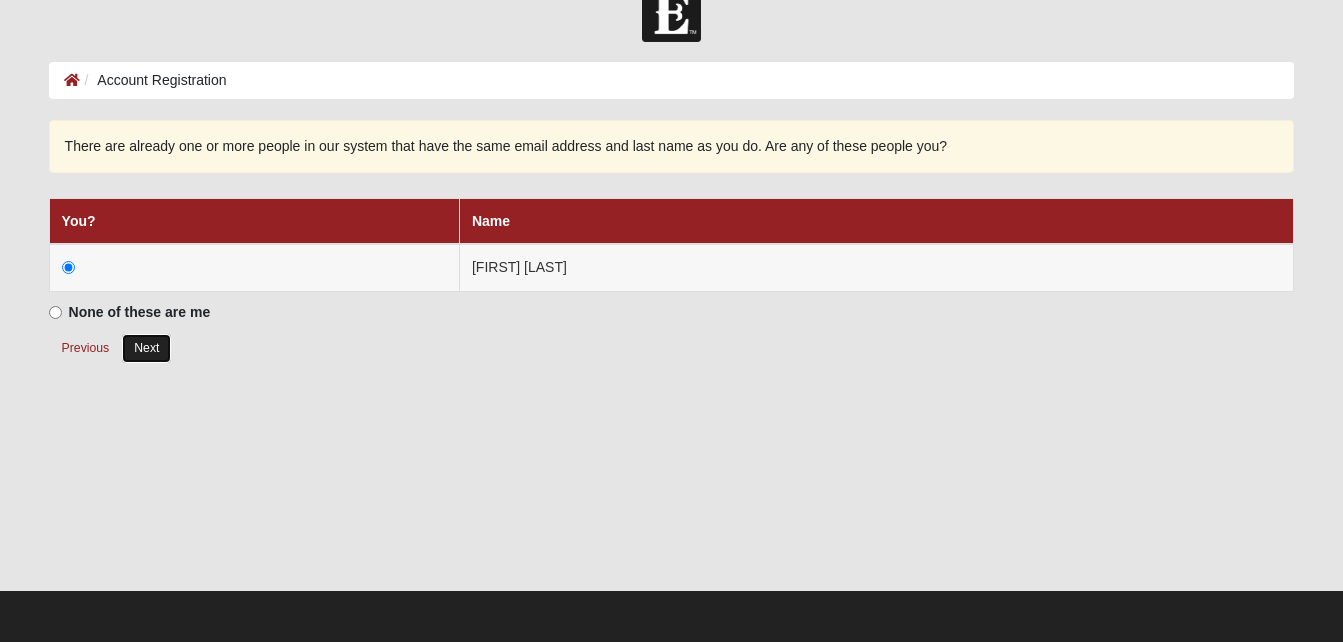 click on "Next" at bounding box center (146, 348) 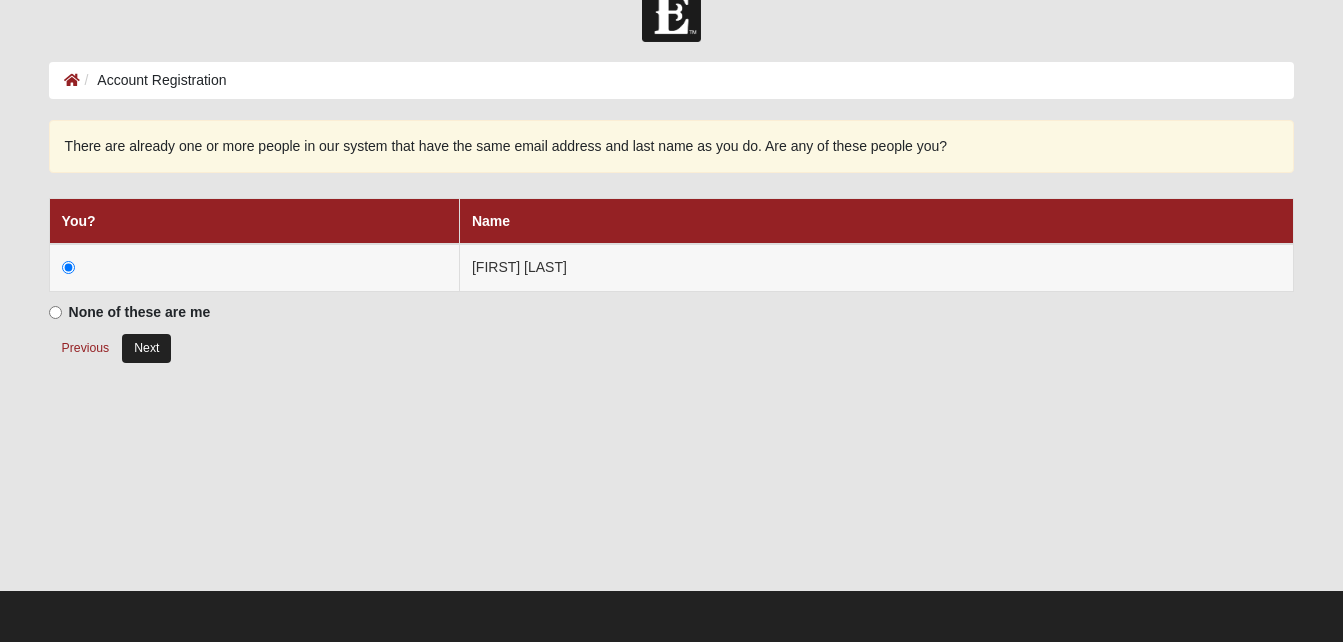 radio on "true" 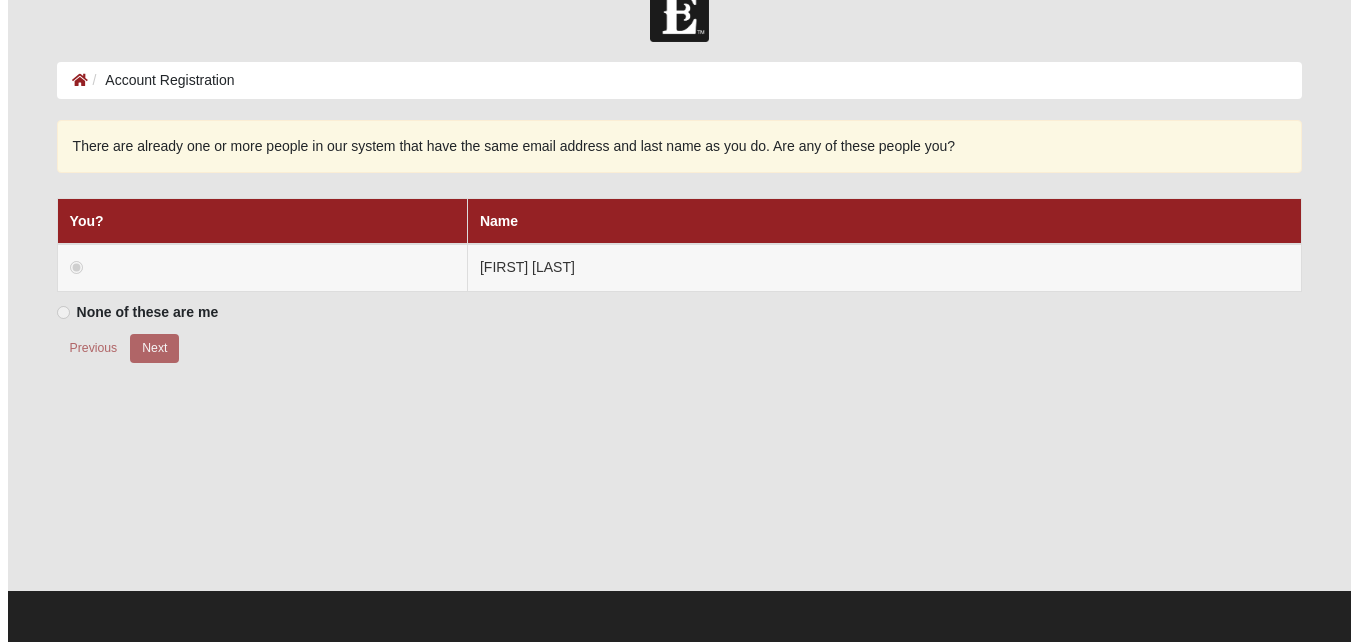scroll, scrollTop: 0, scrollLeft: 0, axis: both 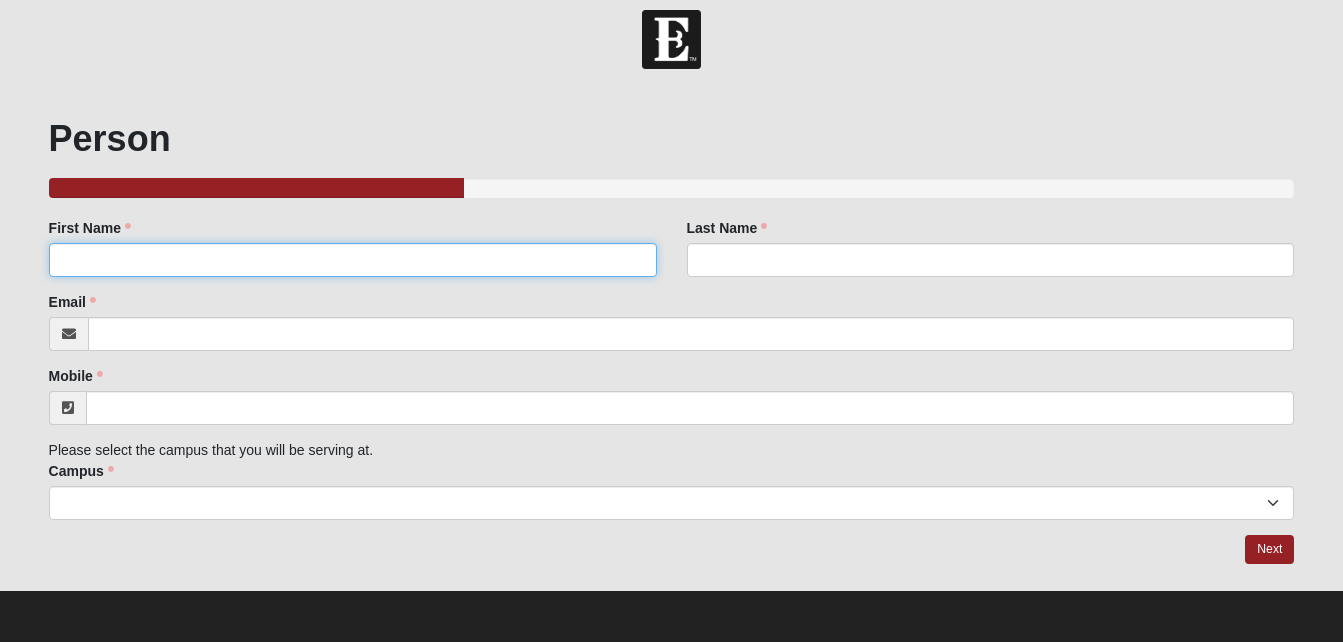 click on "First Name" at bounding box center [353, 260] 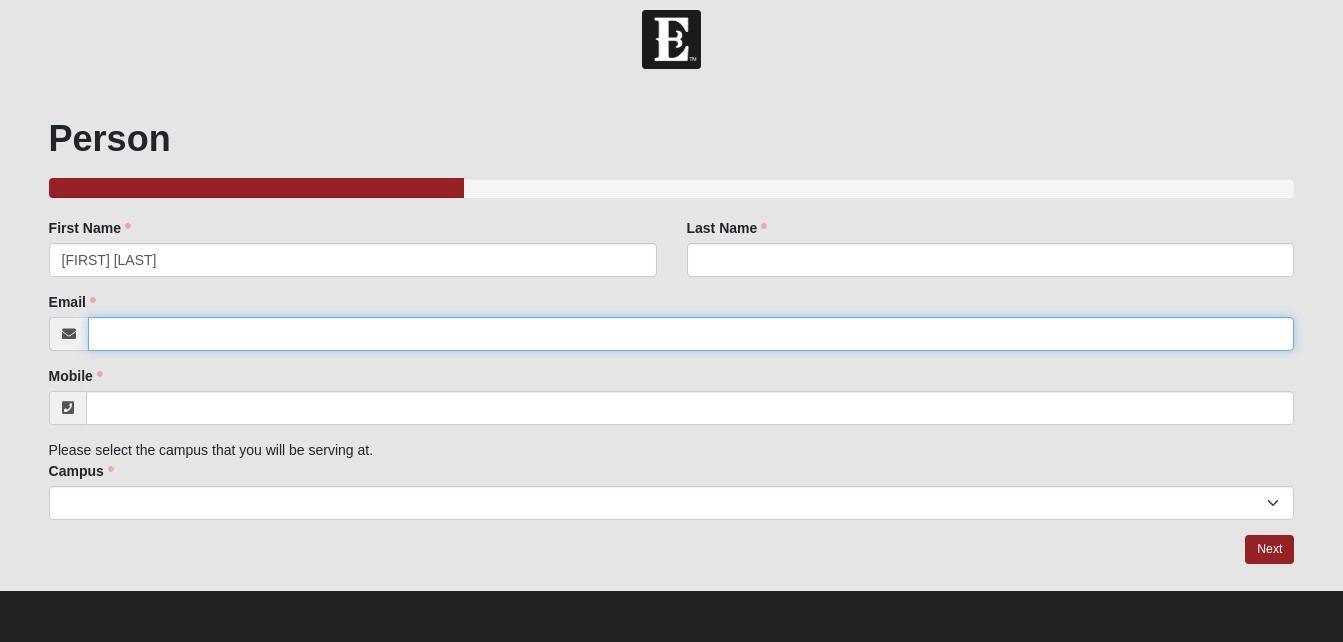 type on "[EMAIL]" 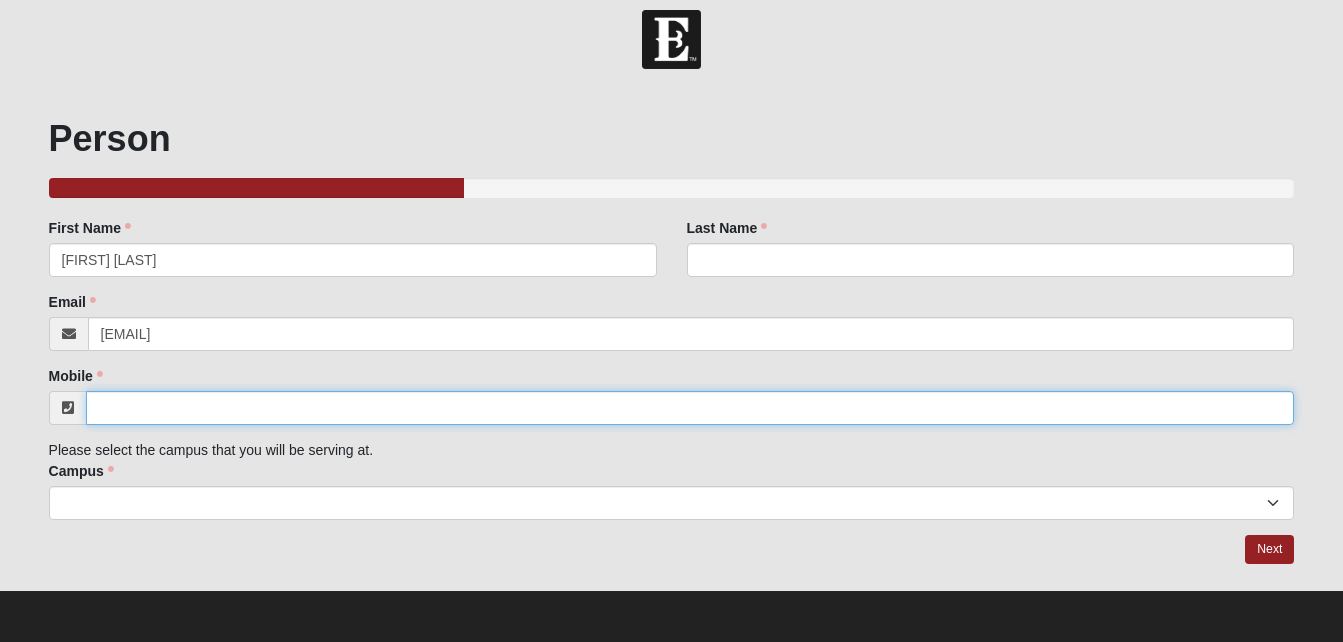 click on "Mobile" at bounding box center (690, 408) 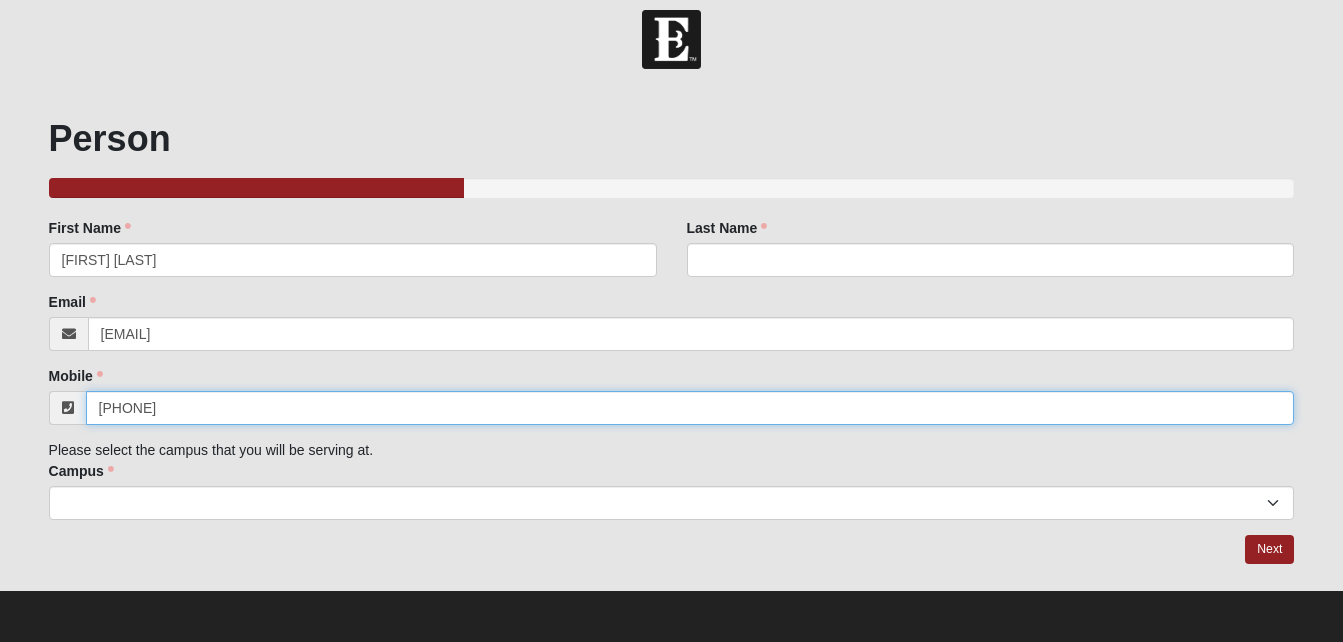 type on "[PHONE]" 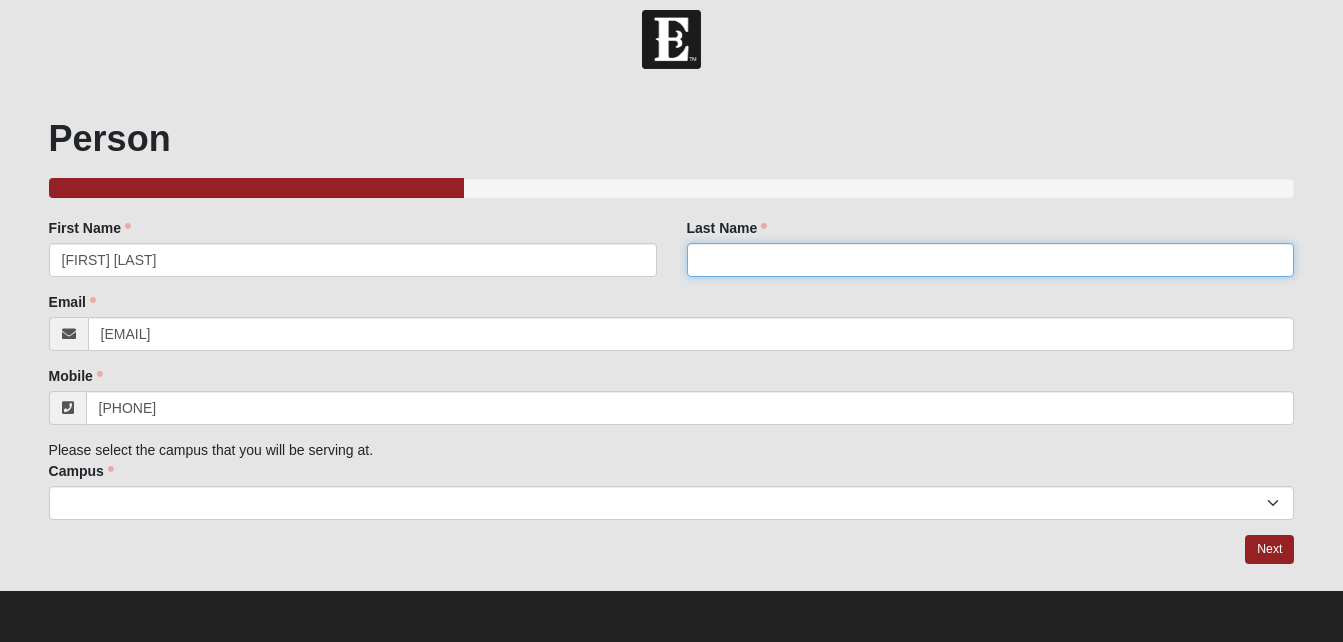 type on "[LAST]" 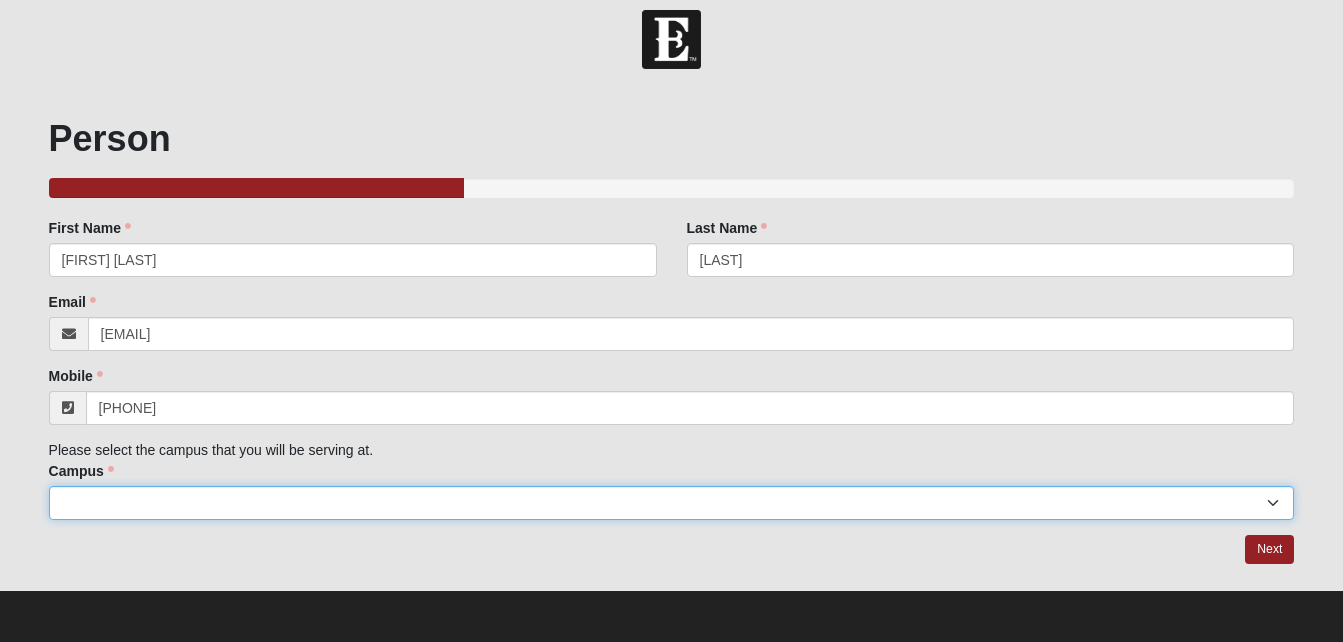 click on "Arlington
Baymeadows
Eleven22 Online
Fleming Island
Jesup
Mandarin
North Jax
Orange Park
Outpost
Palatka (Coming Soon)
Ponte Vedra
San Pablo
St. Johns
St. Augustine (Coming Soon)
Wildlight
NONE" at bounding box center [672, 503] 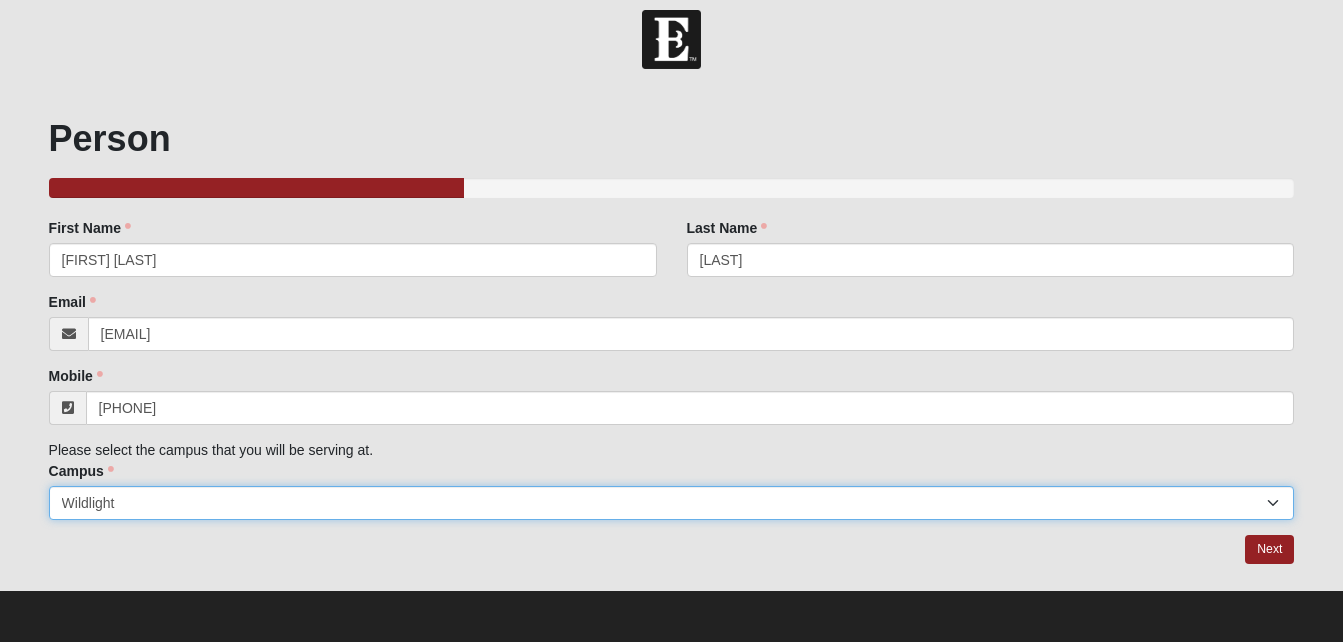 click on "Arlington
Baymeadows
Eleven22 Online
Fleming Island
Jesup
Mandarin
North Jax
Orange Park
Outpost
Palatka (Coming Soon)
Ponte Vedra
San Pablo
St. Johns
St. Augustine (Coming Soon)
Wildlight
NONE" at bounding box center [672, 503] 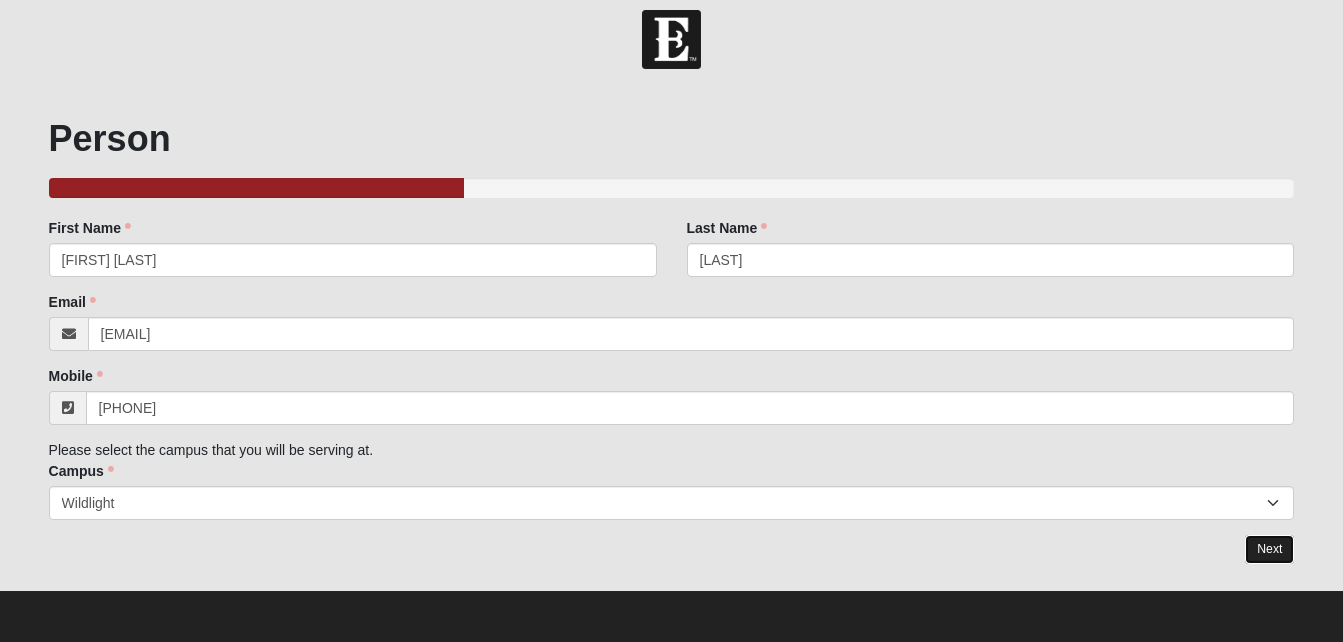 click on "Next" at bounding box center (1269, 549) 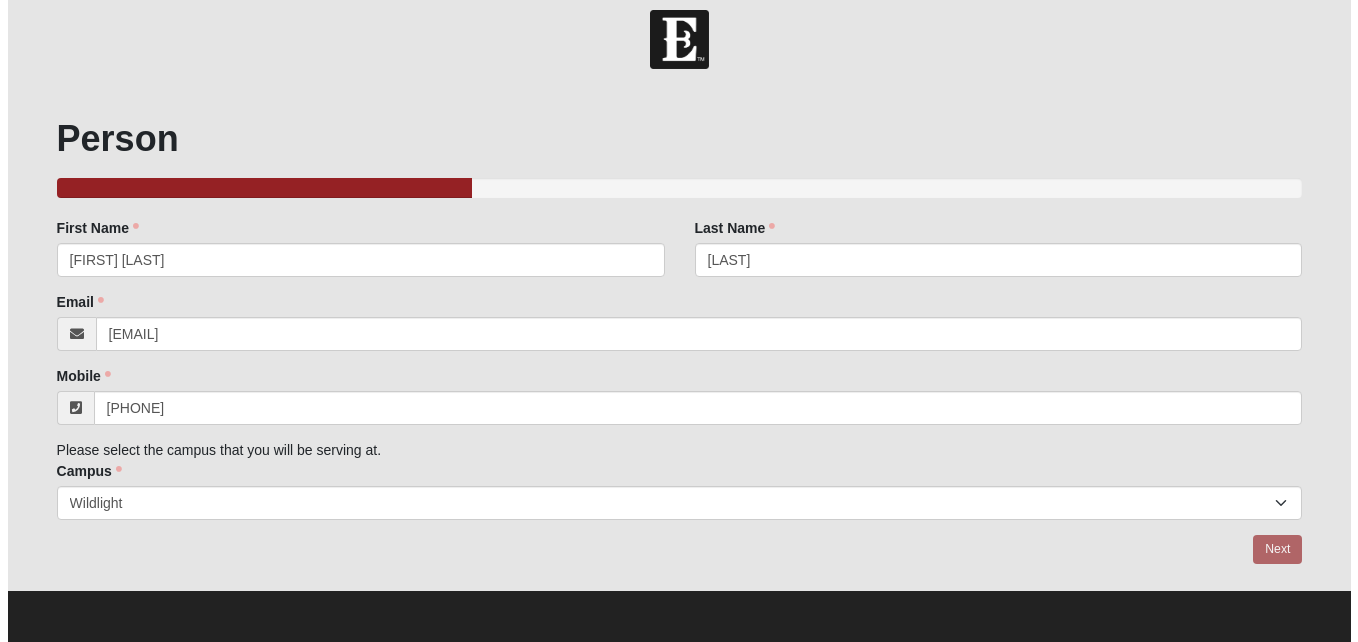 scroll, scrollTop: 0, scrollLeft: 0, axis: both 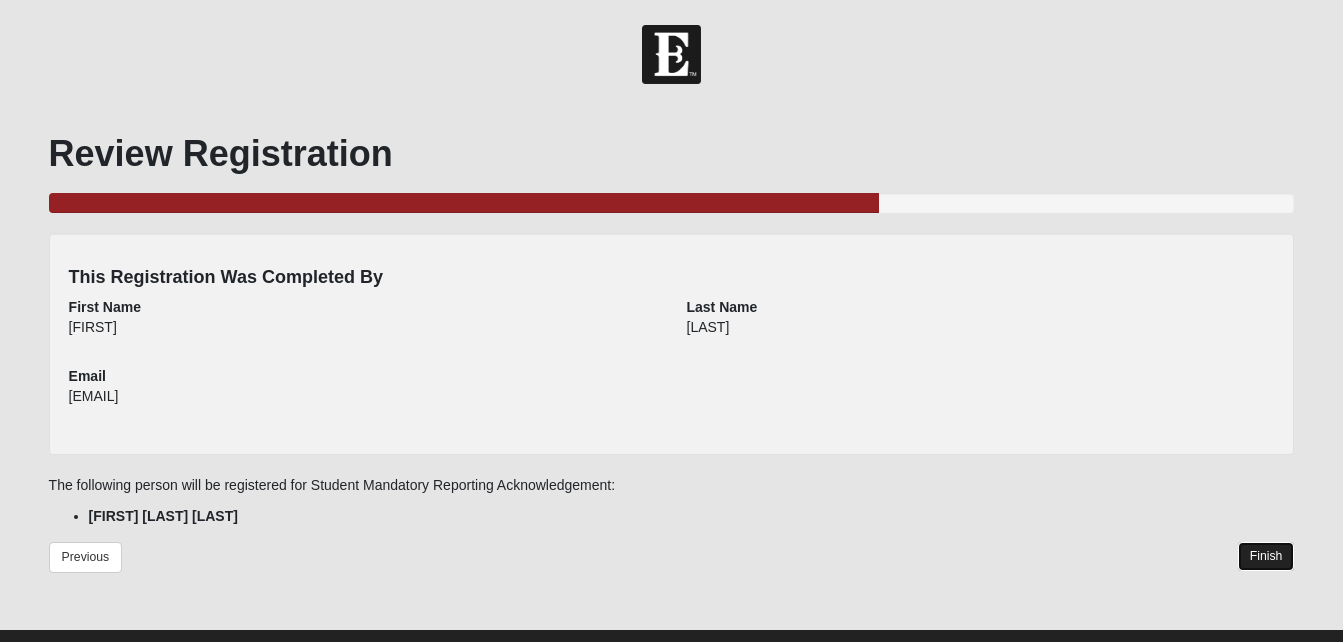click on "Finish" at bounding box center [1266, 556] 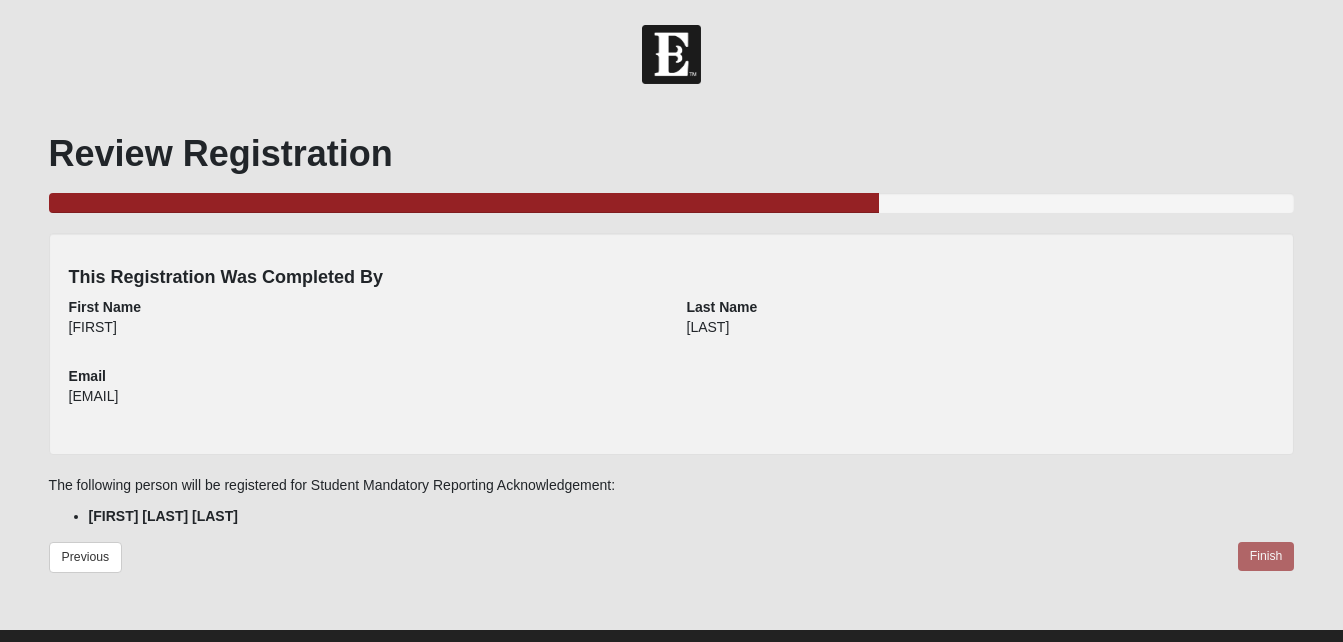 click on "Previous
Finish" at bounding box center (672, 570) 